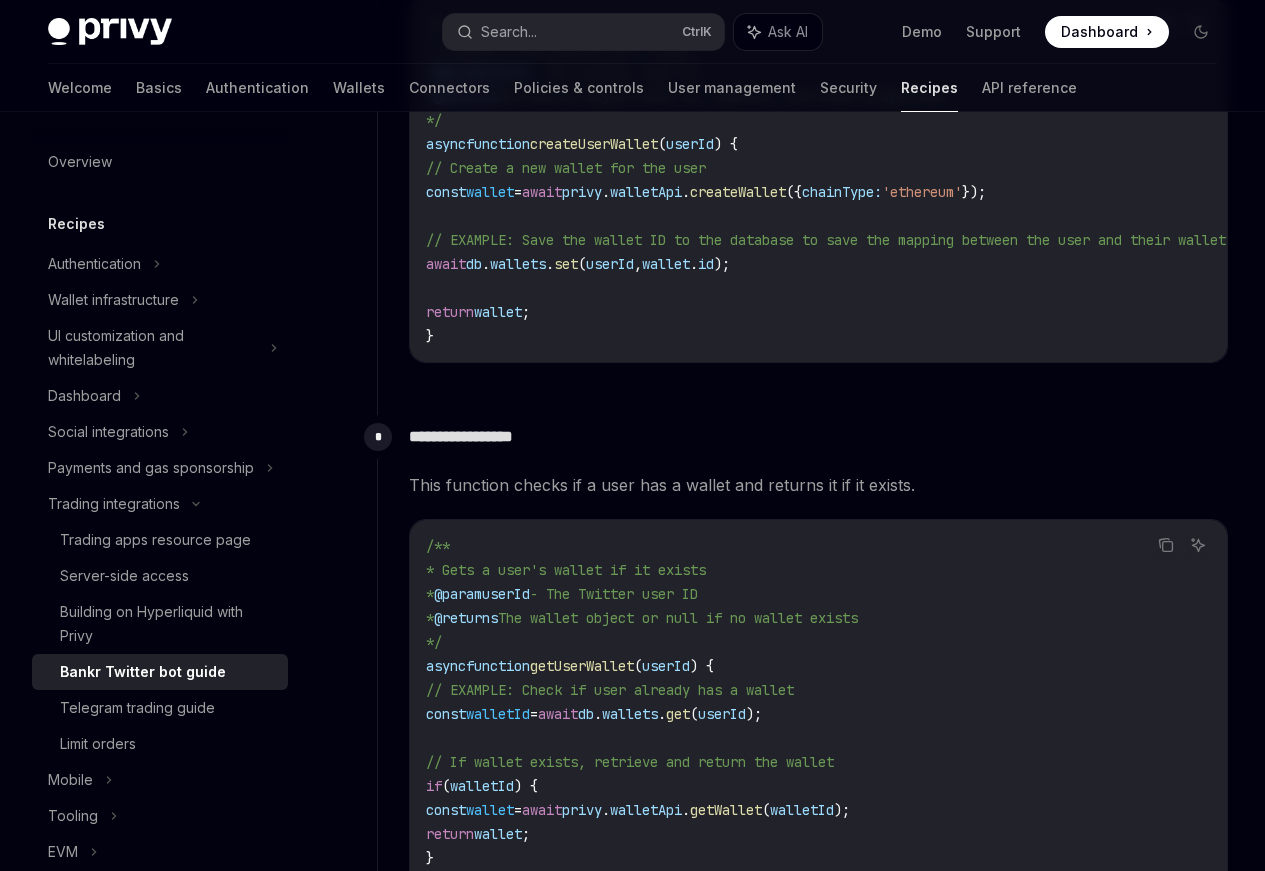 scroll, scrollTop: 3840, scrollLeft: 0, axis: vertical 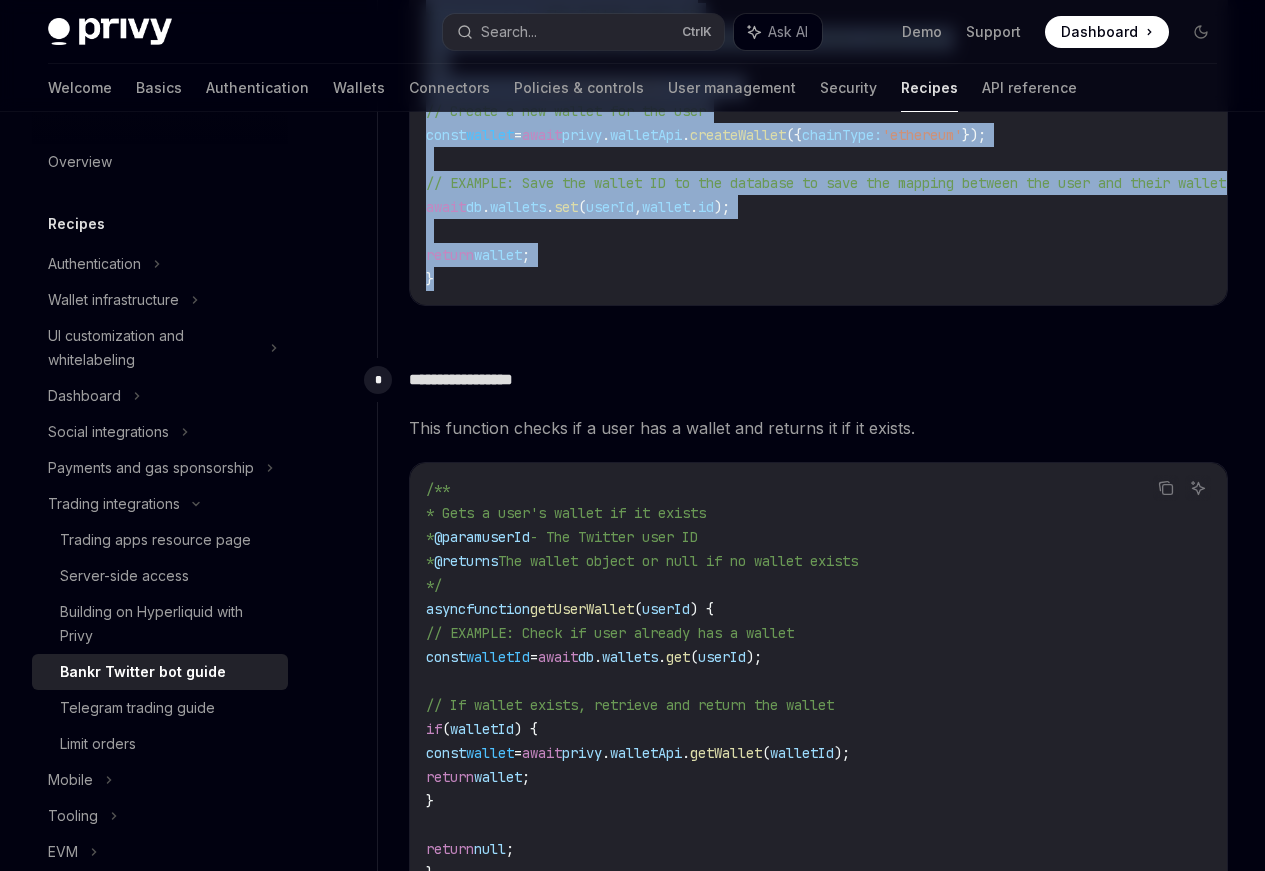 drag, startPoint x: 463, startPoint y: 666, endPoint x: 377, endPoint y: 345, distance: 332.32062 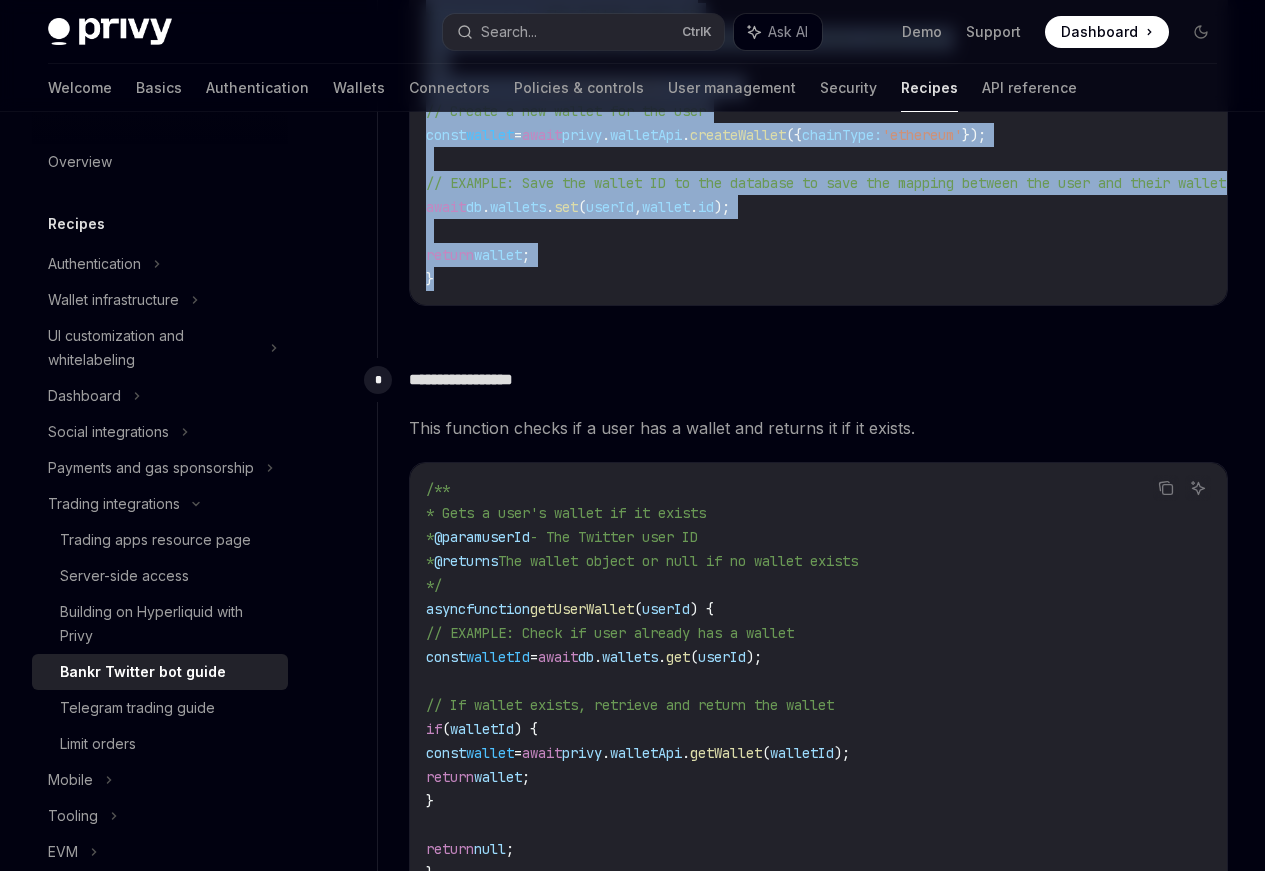 click on "**********" at bounding box center [803, 97] 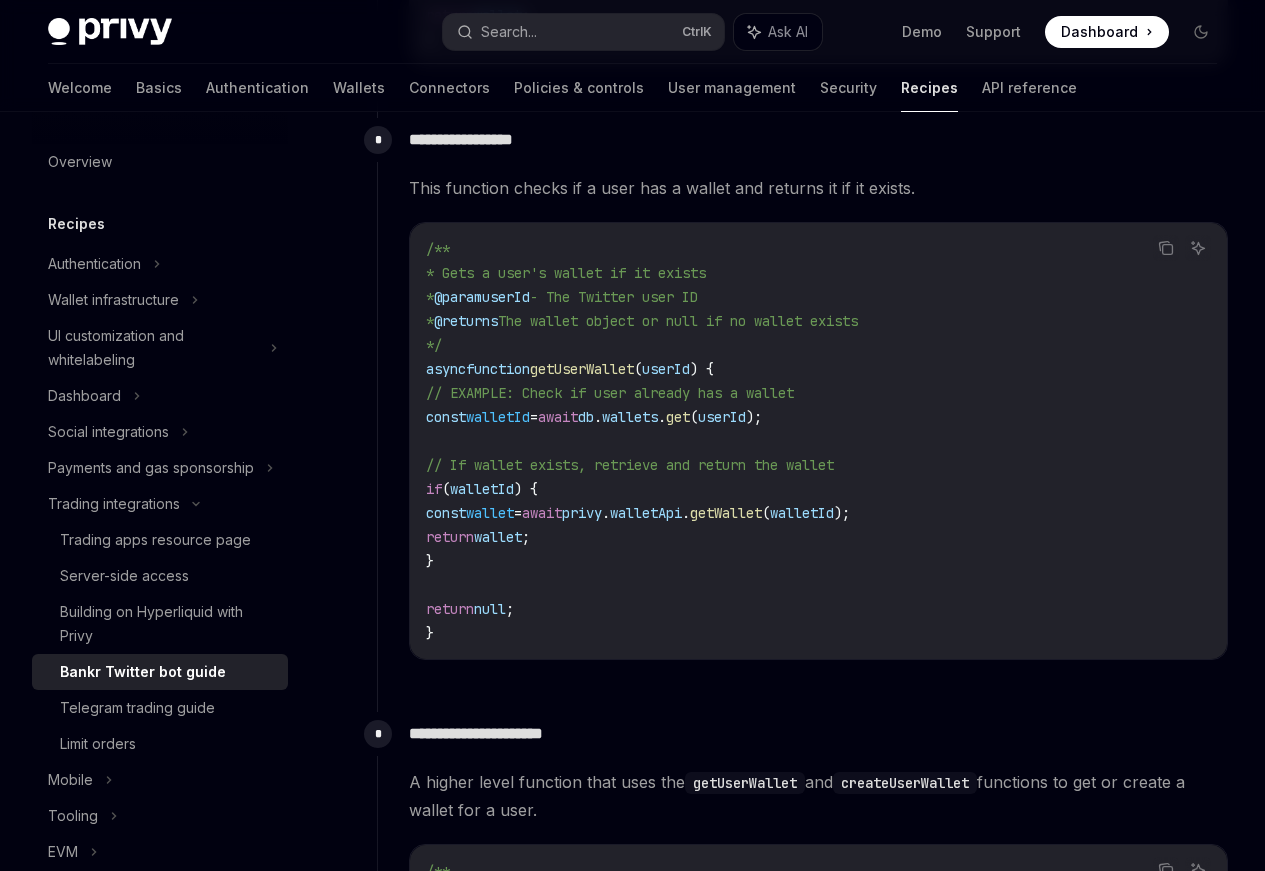 scroll, scrollTop: 3960, scrollLeft: 0, axis: vertical 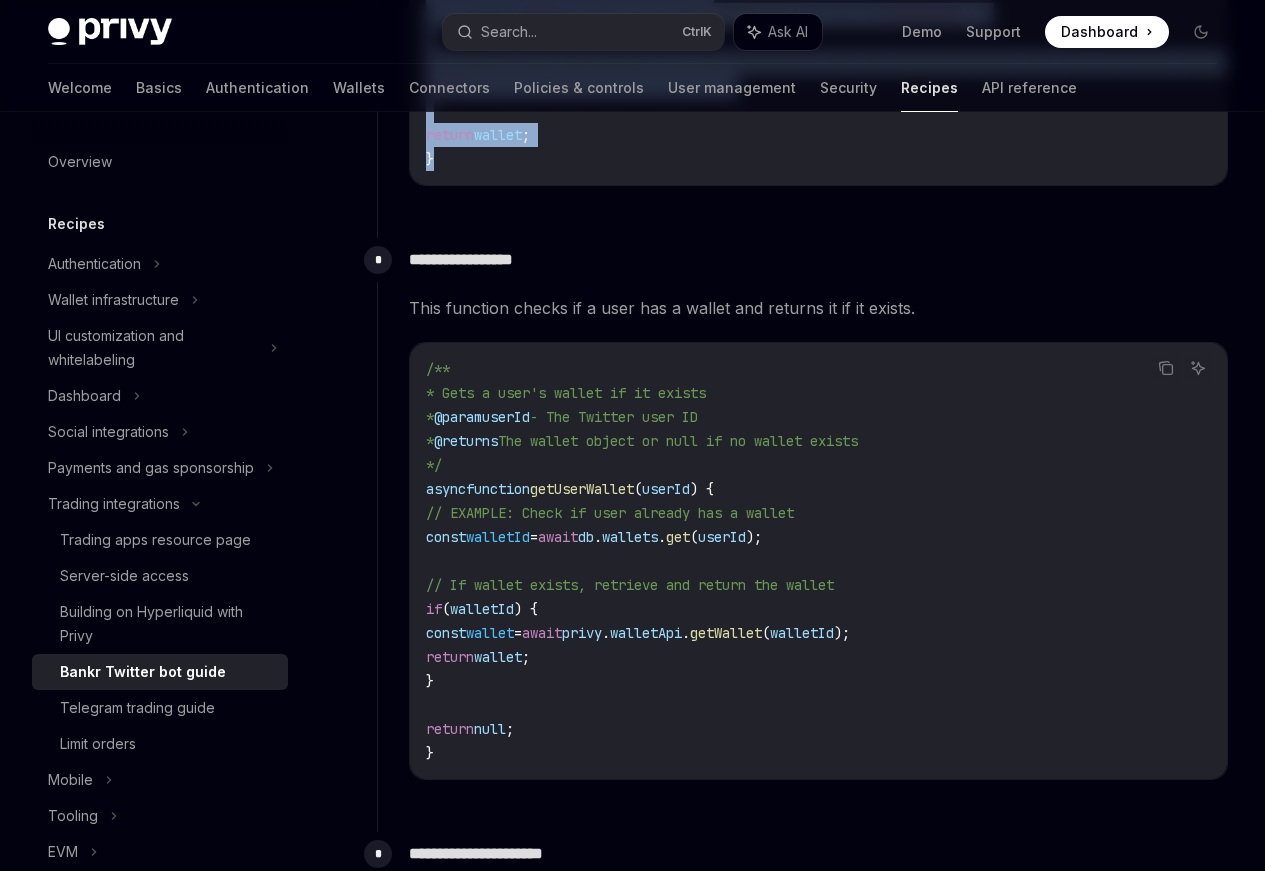 drag, startPoint x: 458, startPoint y: 542, endPoint x: 413, endPoint y: 238, distance: 307.31253 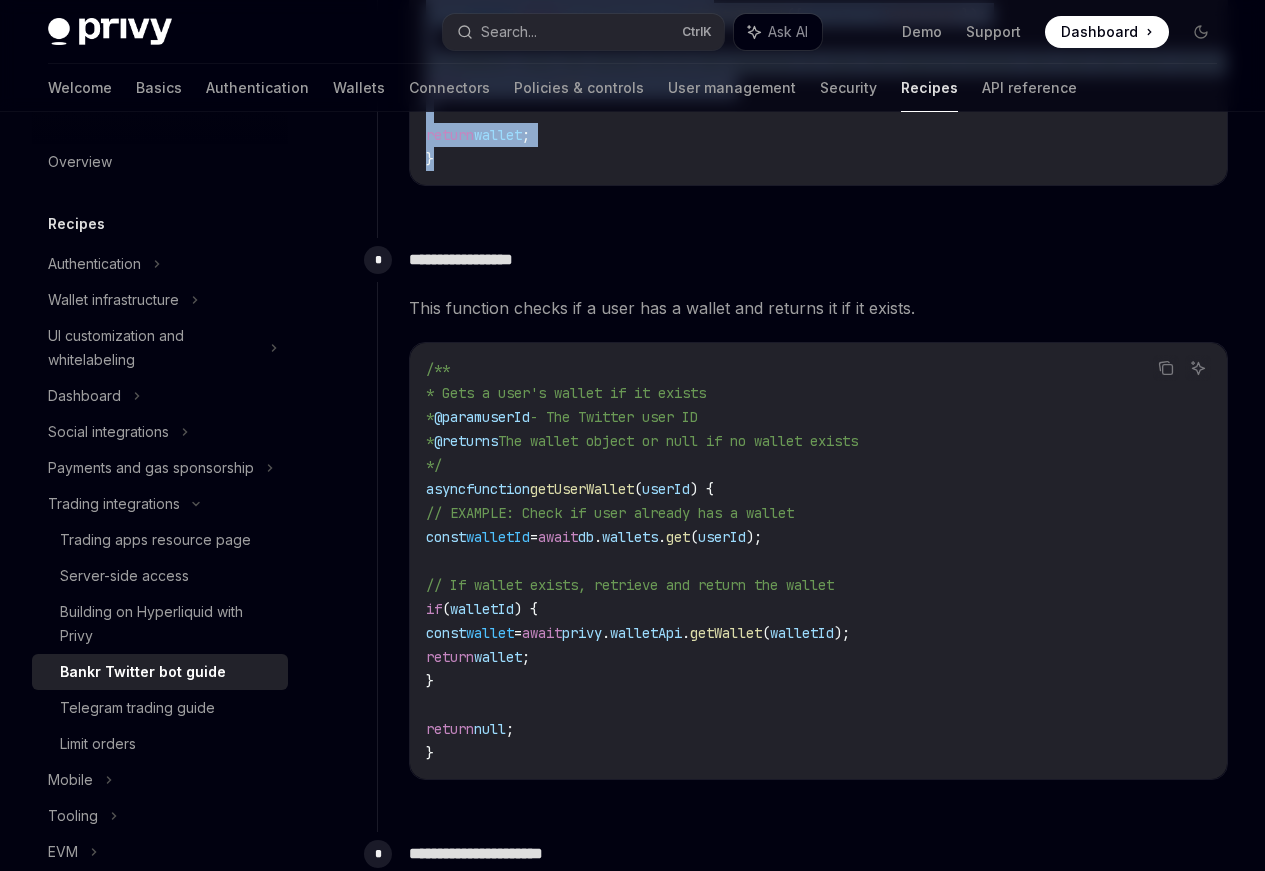click on "/**
* Creates a new wallet for a user
*  @param  userId  - The Twitter user ID
*  @returns  The wallet object with id, address, and other properties
*/
async  function  createUserWallet ( userId ) {
// Create a new wallet for the user
const  wallet  =  await  privy . walletApi . createWallet ({ chainType:  'ethereum' });
// EXAMPLE: Save the wallet ID to the database to save the mapping between the user and their wallet
await  db . wallets . set ( userId ,  wallet . id );
return  wallet ;
}" at bounding box center (818, 3) 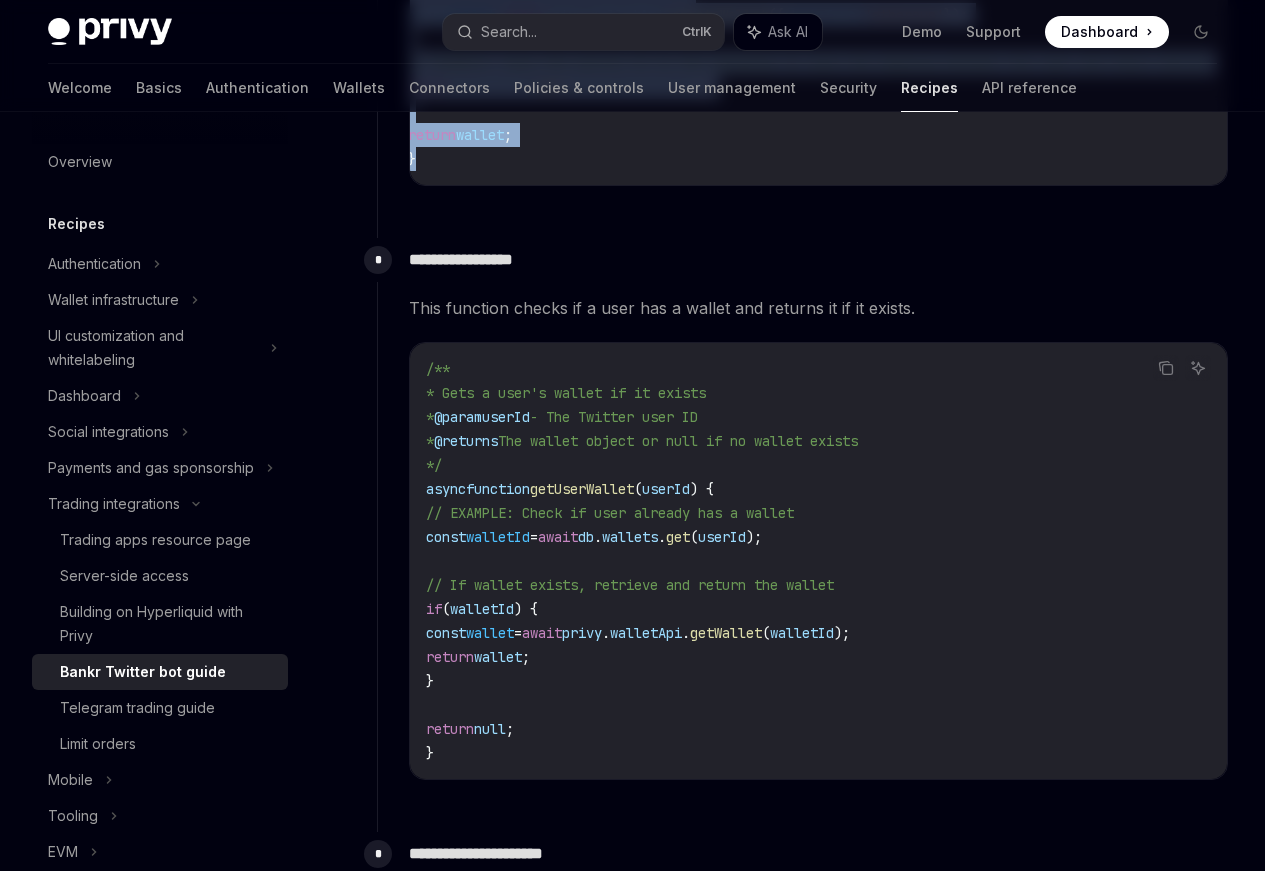 scroll, scrollTop: 0, scrollLeft: 0, axis: both 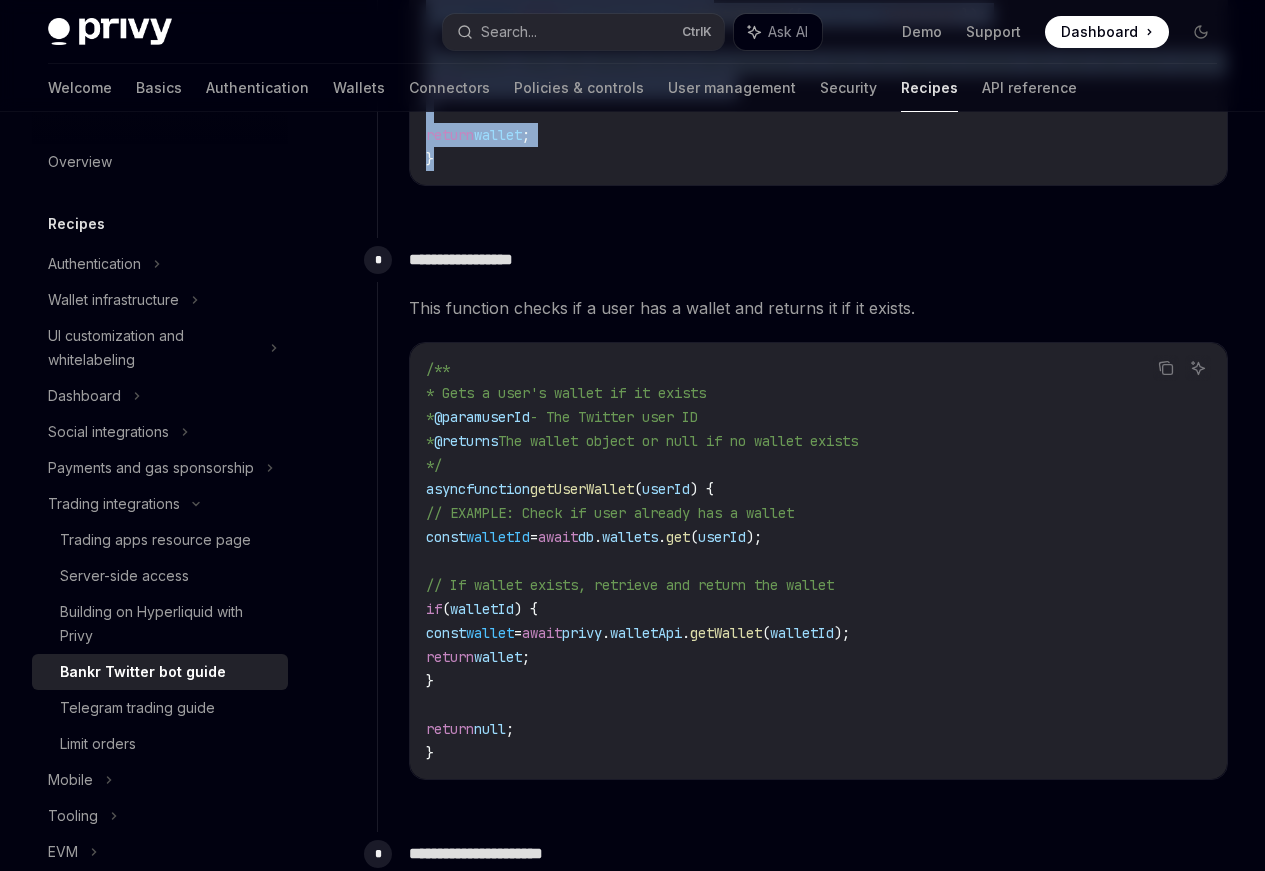 copy on "/**
* Creates a new wallet for a user
*  @param  userId  - The Twitter user ID
*  @returns  The wallet object with id, address, and other properties
*/
async  function  createUserWallet ( userId ) {
// Create a new wallet for the user
const  wallet  =  await  privy . walletApi . createWallet ({ chainType:  'ethereum' });
// EXAMPLE: Save the wallet ID to the database to save the mapping between the user and their wallet
await  db . wallets . set ( userId ,  wallet . id );
return  wallet ;
}" 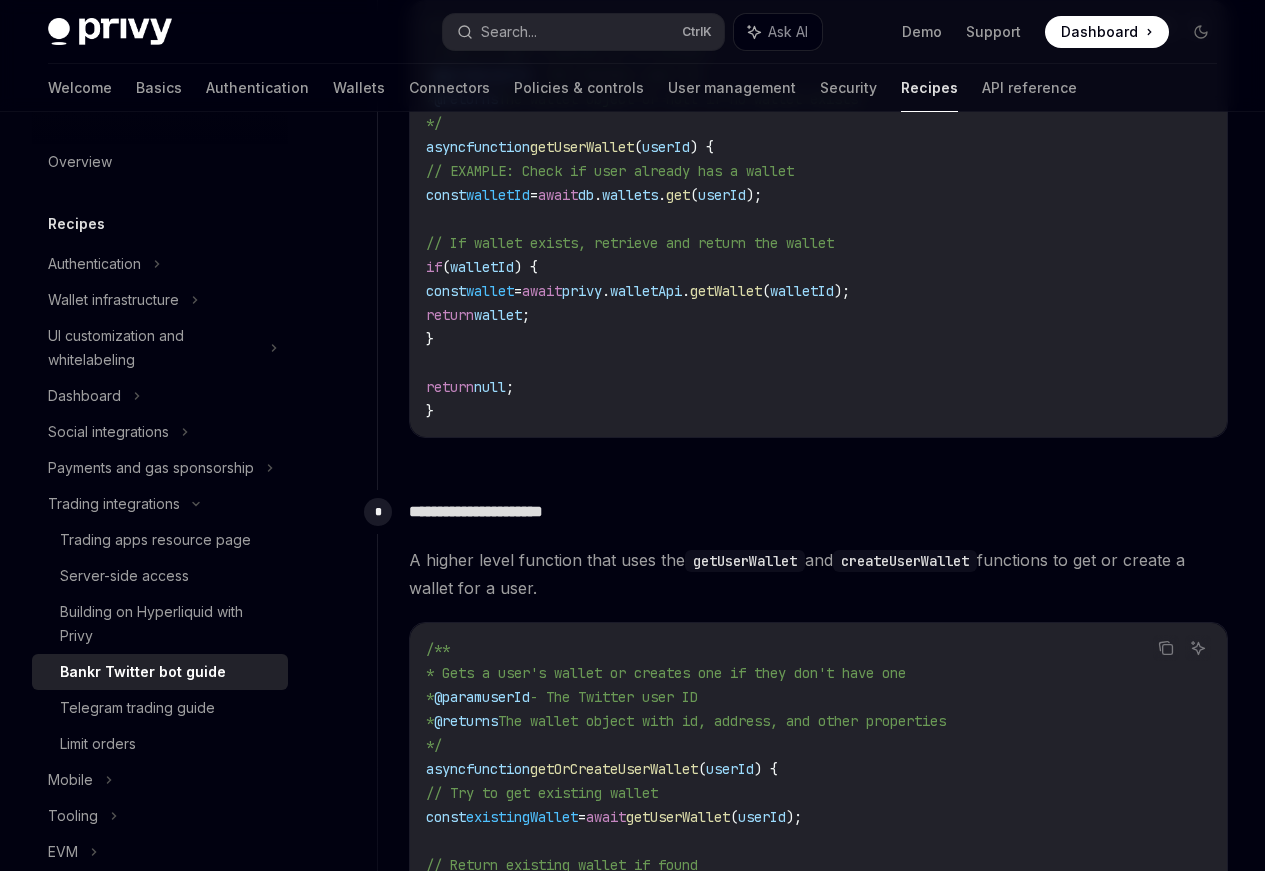 scroll, scrollTop: 4440, scrollLeft: 0, axis: vertical 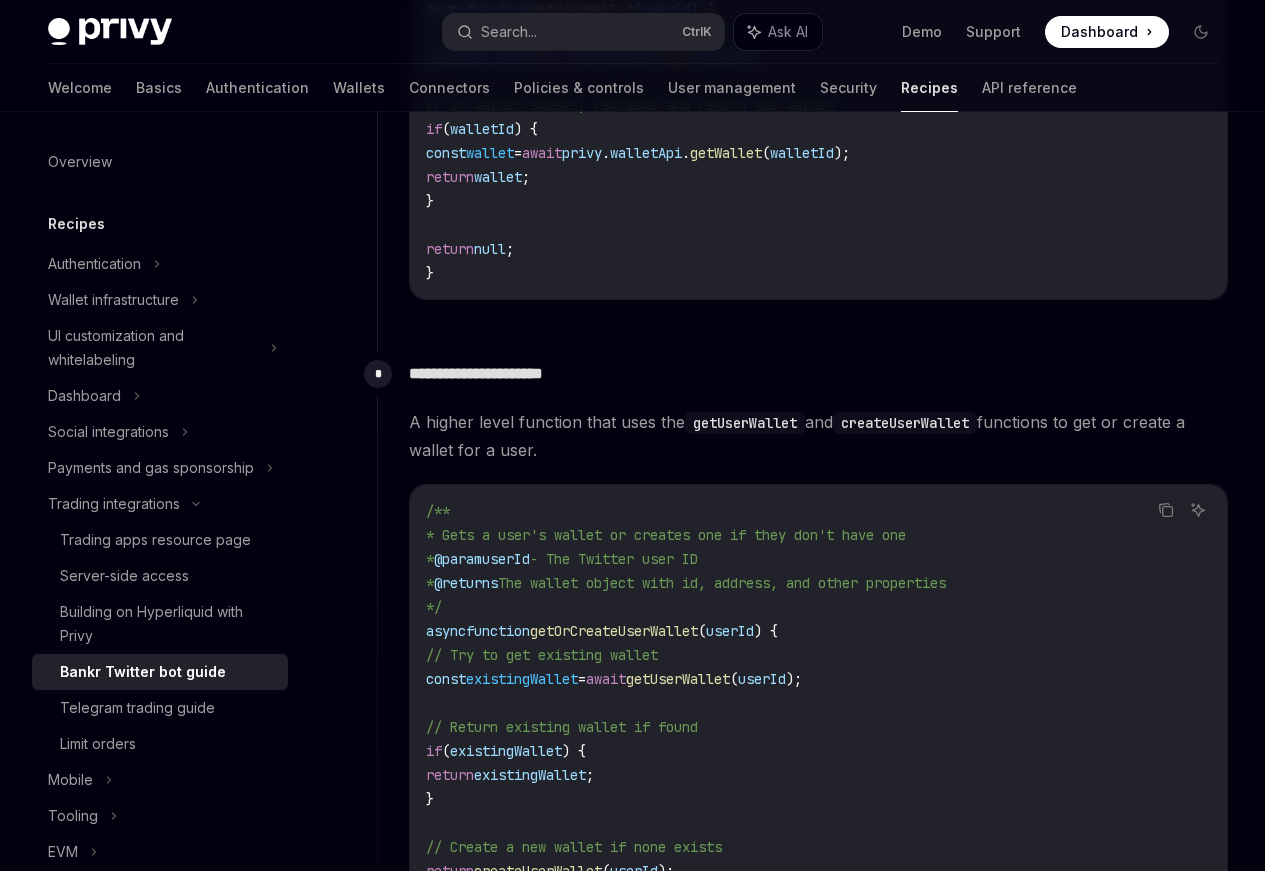 click 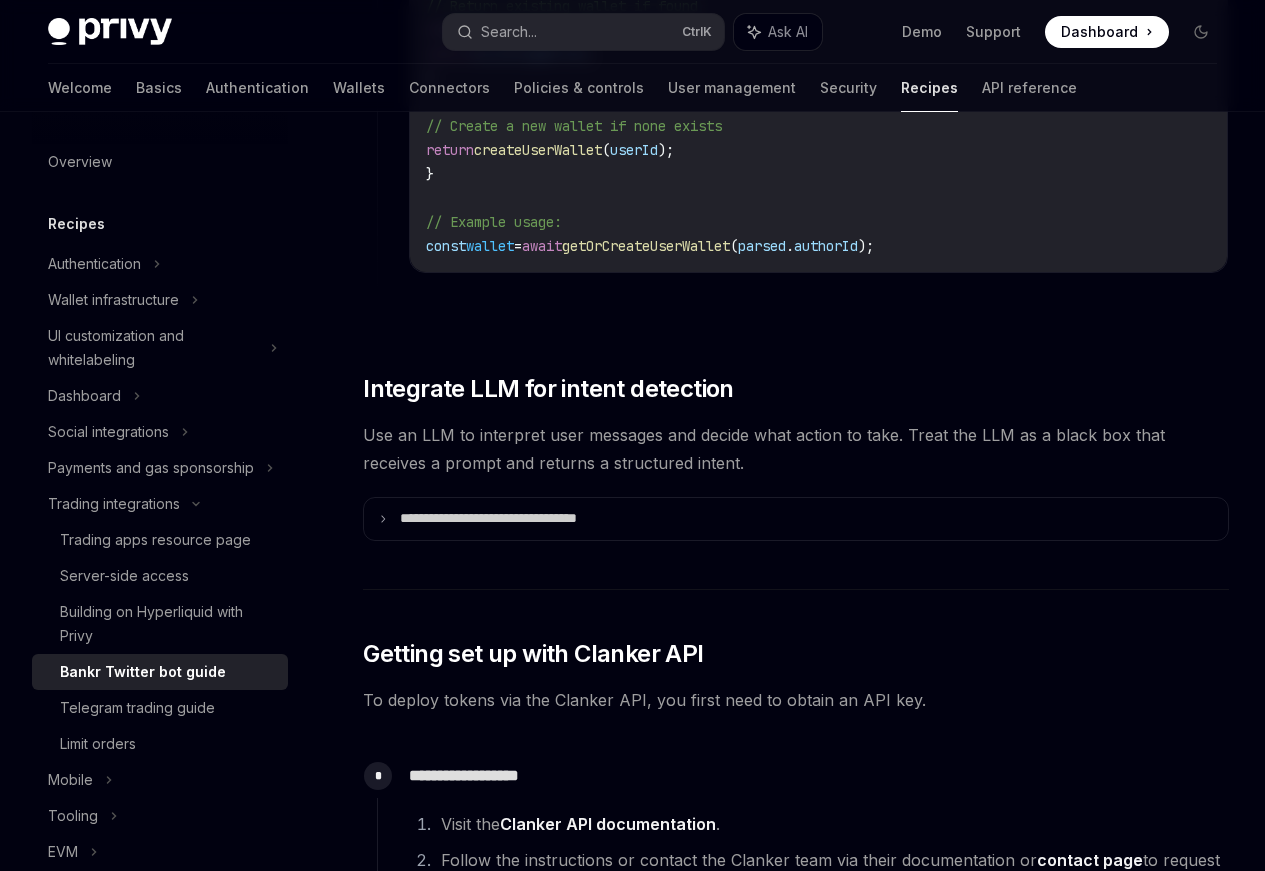 scroll, scrollTop: 5160, scrollLeft: 0, axis: vertical 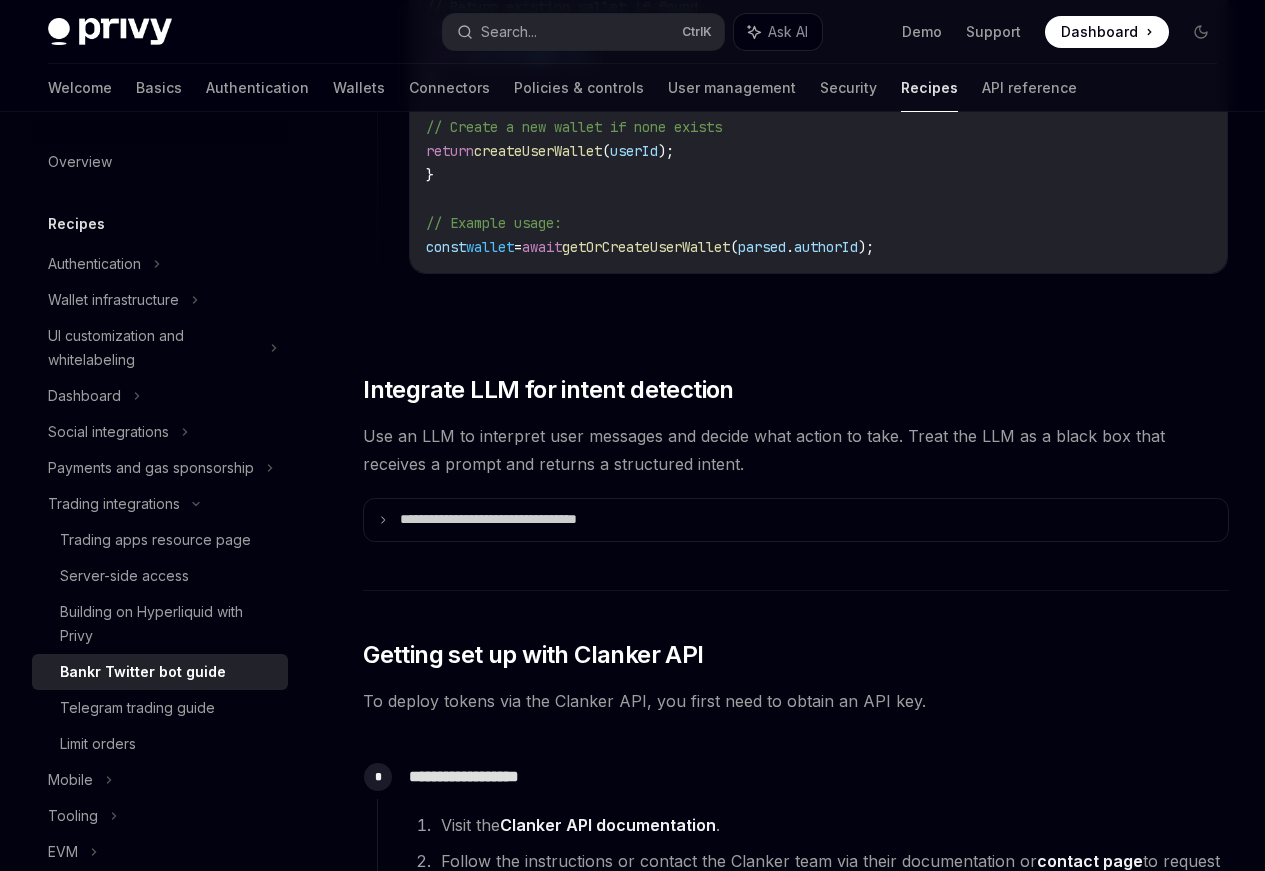 click 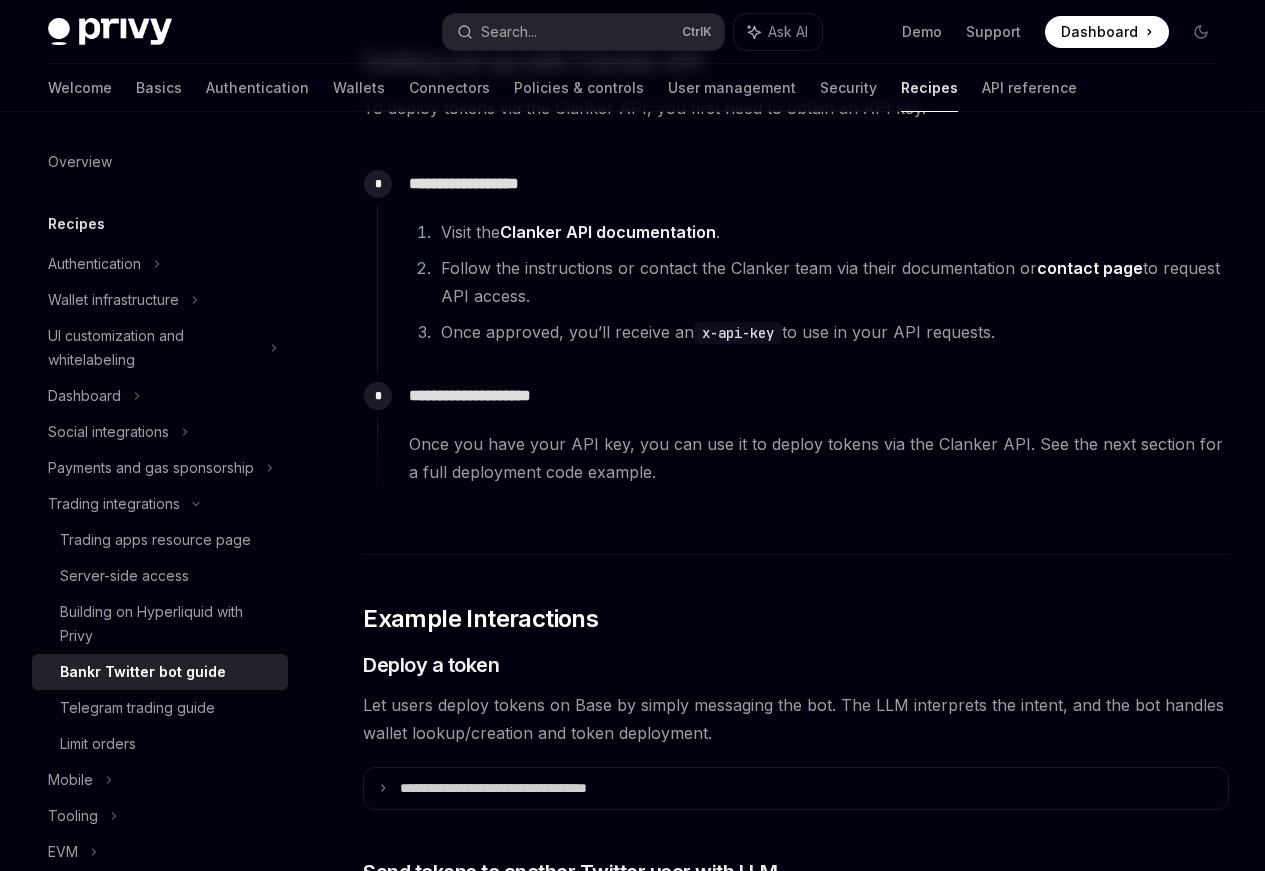 scroll, scrollTop: 5760, scrollLeft: 0, axis: vertical 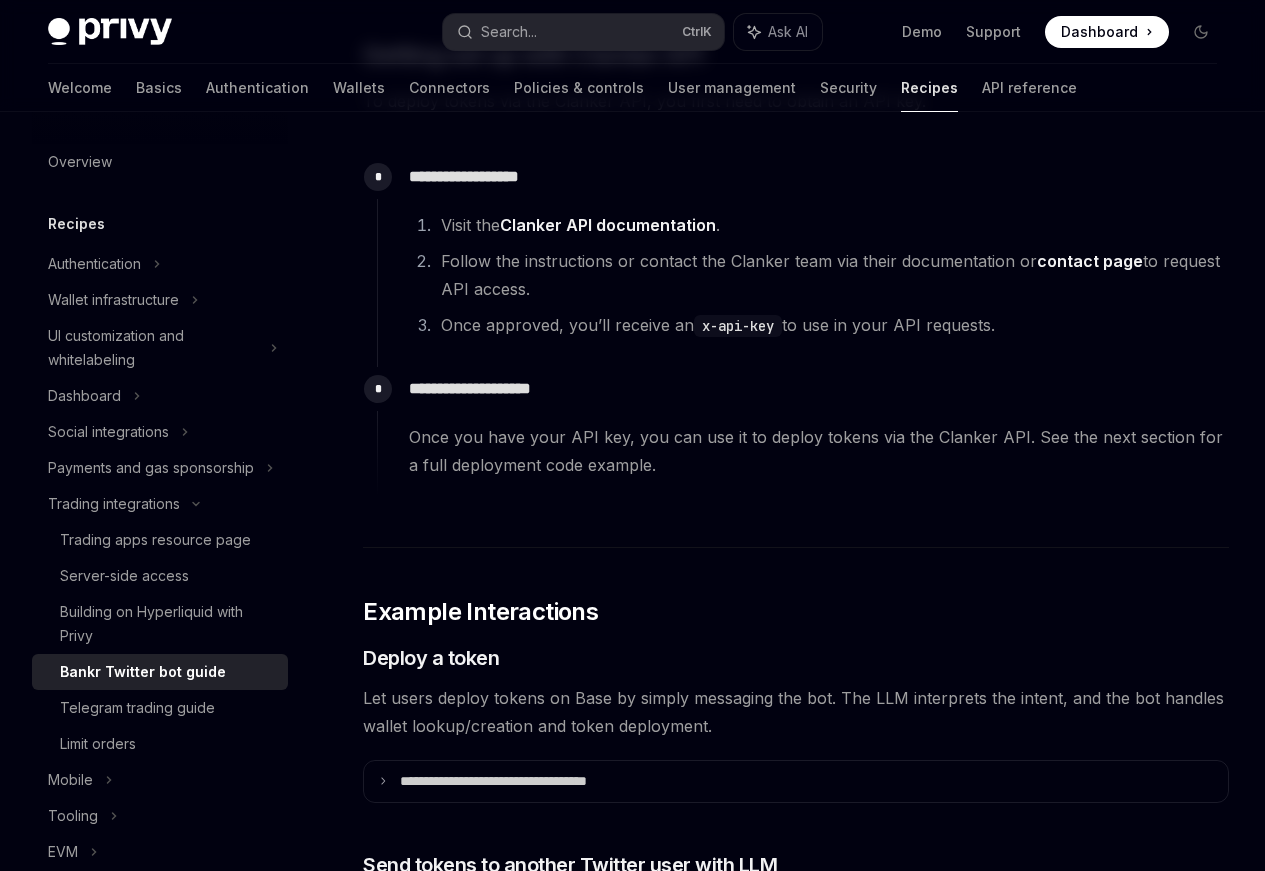 click on "**********" at bounding box center [796, -80] 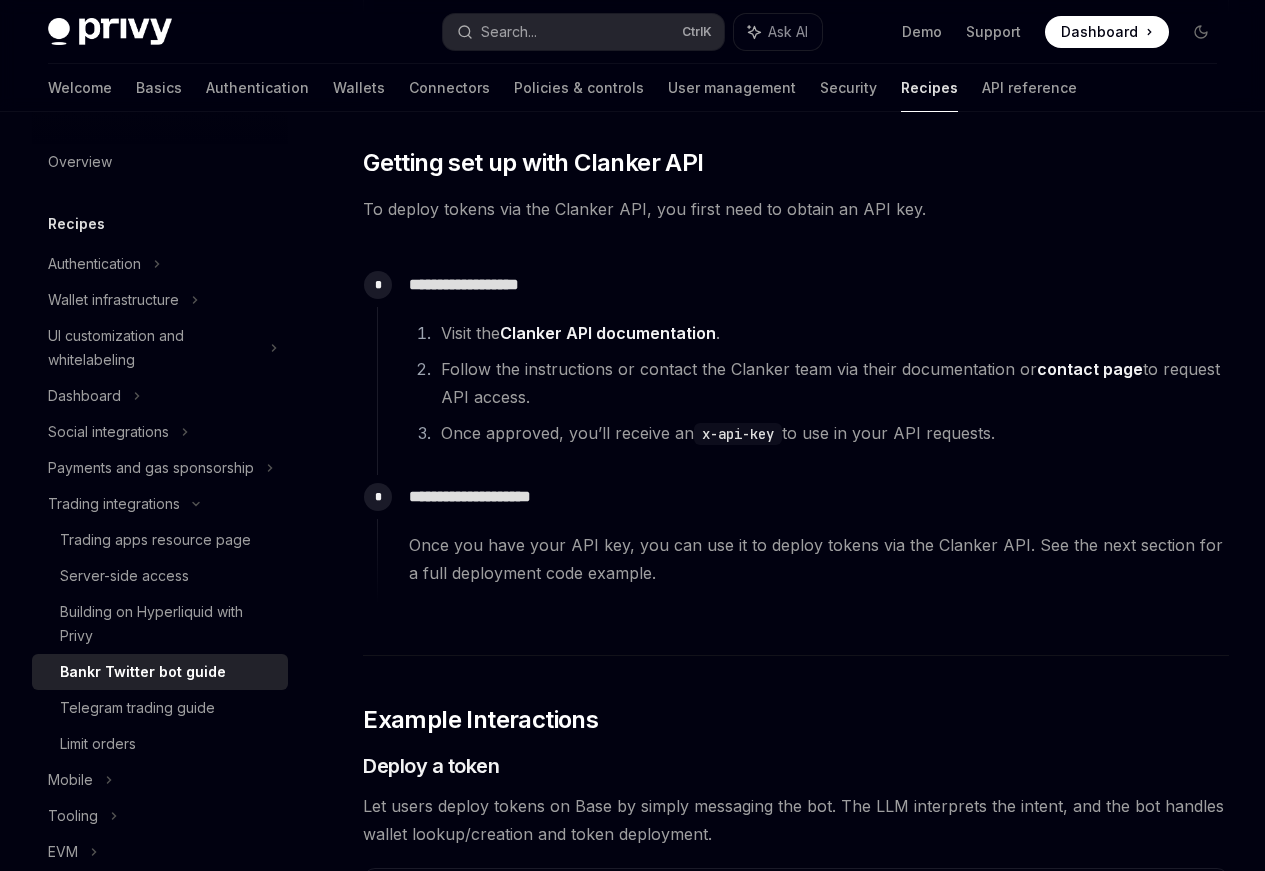 scroll, scrollTop: 6360, scrollLeft: 0, axis: vertical 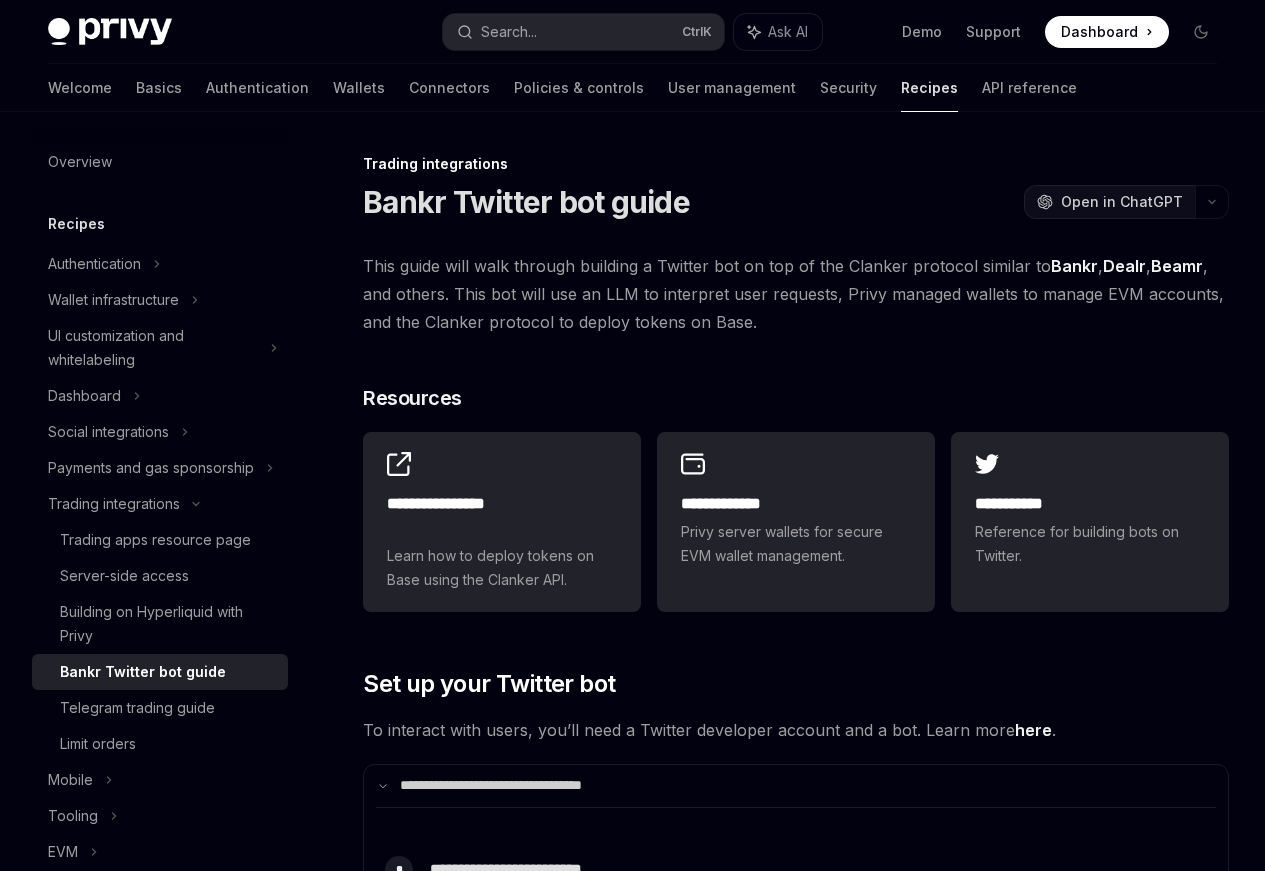 click on "Open in ChatGPT" at bounding box center (1122, 202) 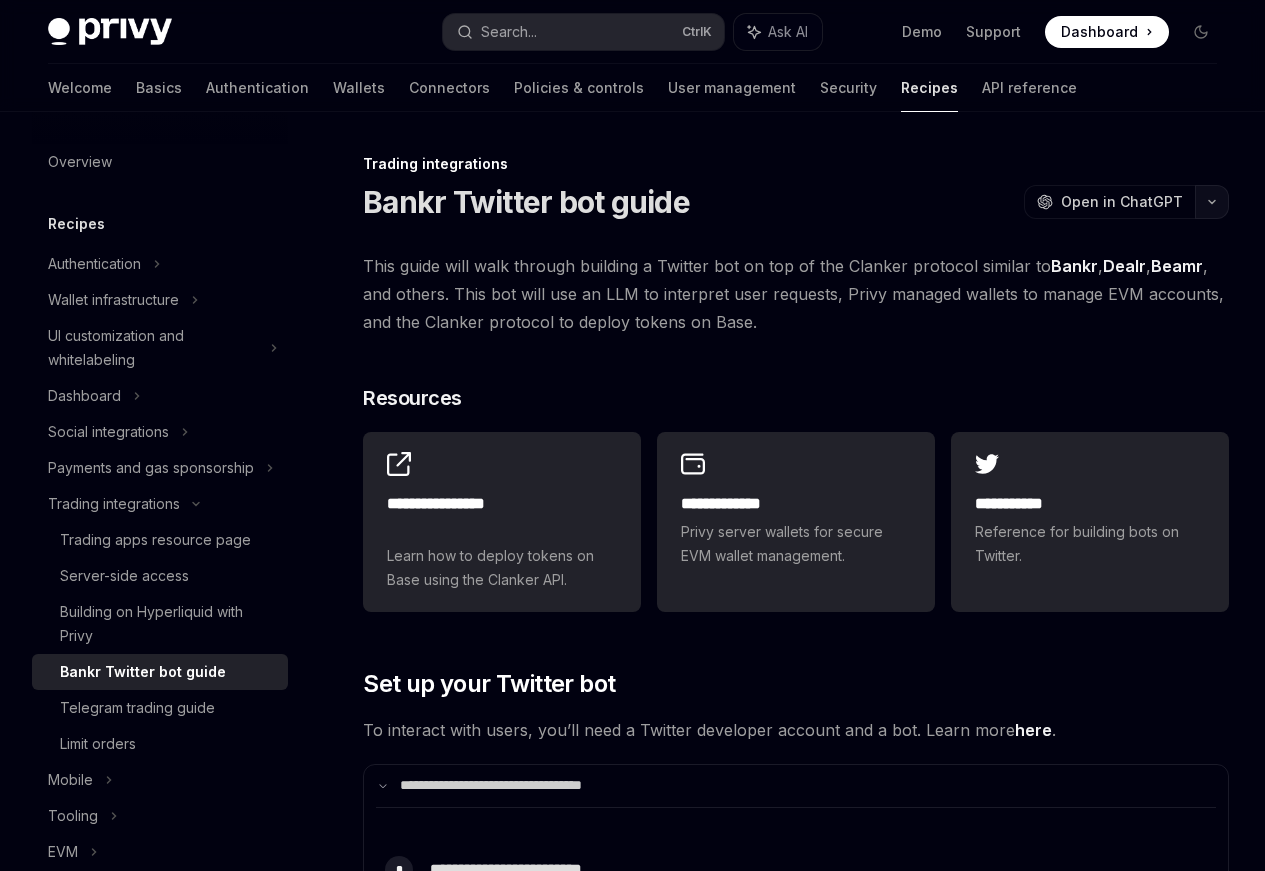 click at bounding box center [1212, 202] 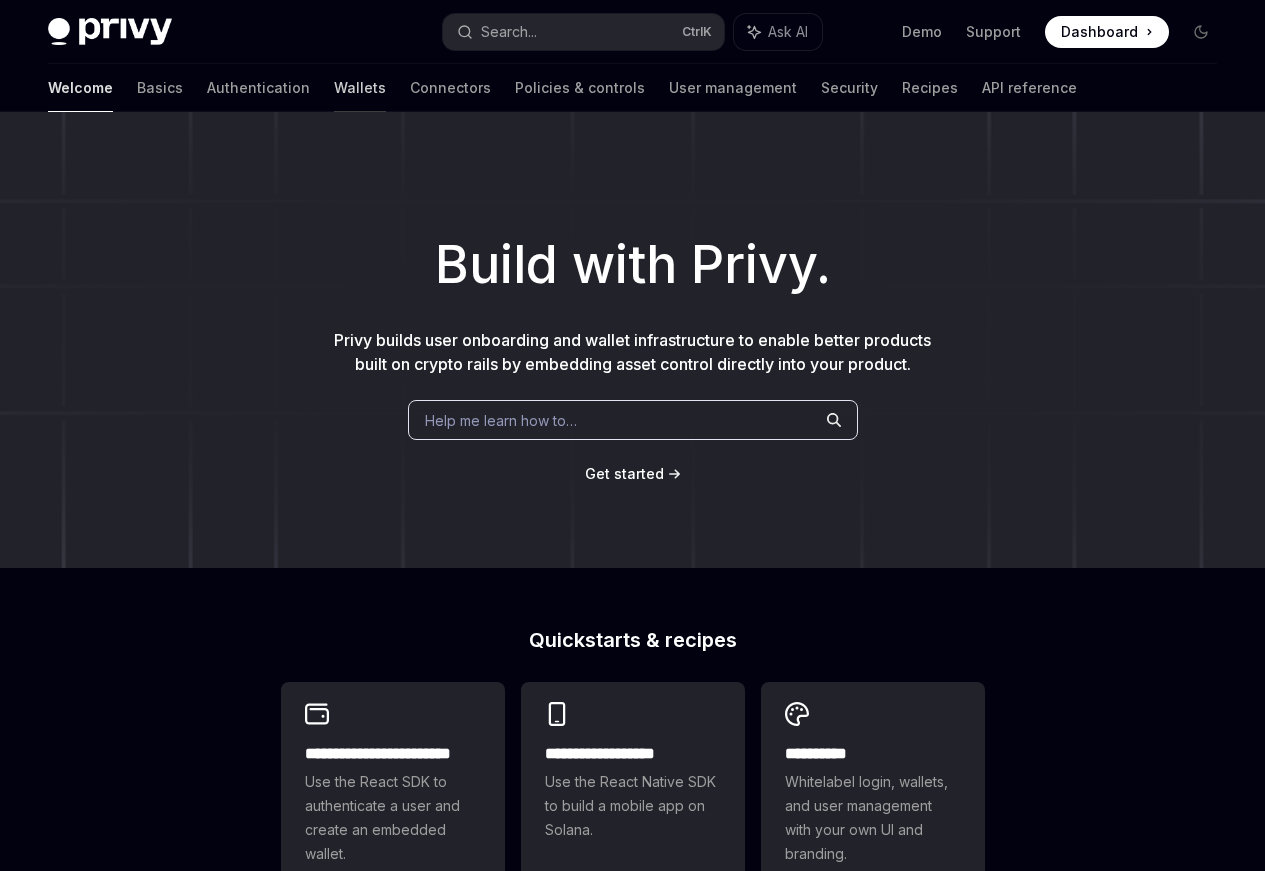 scroll, scrollTop: 0, scrollLeft: 0, axis: both 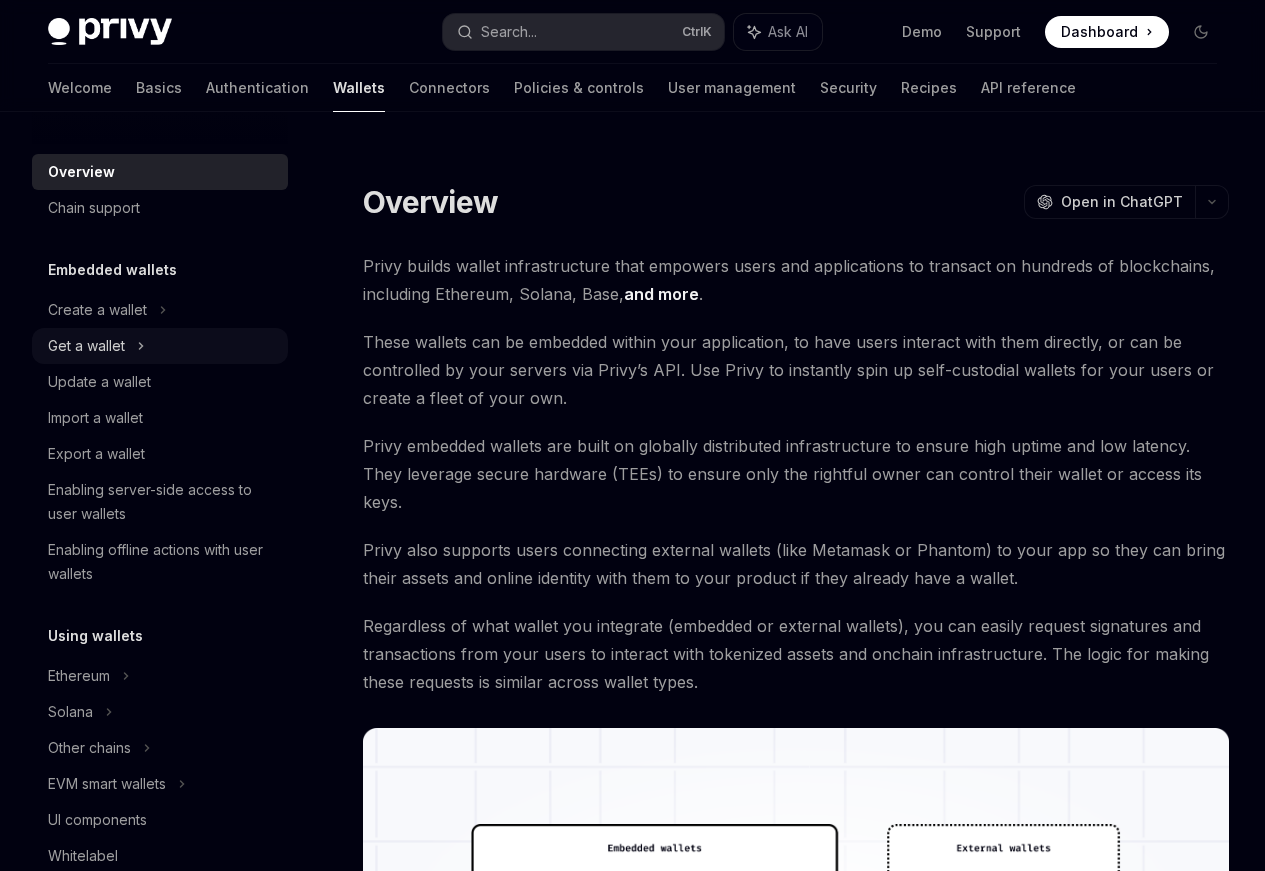 click on "Get a wallet" at bounding box center (160, 346) 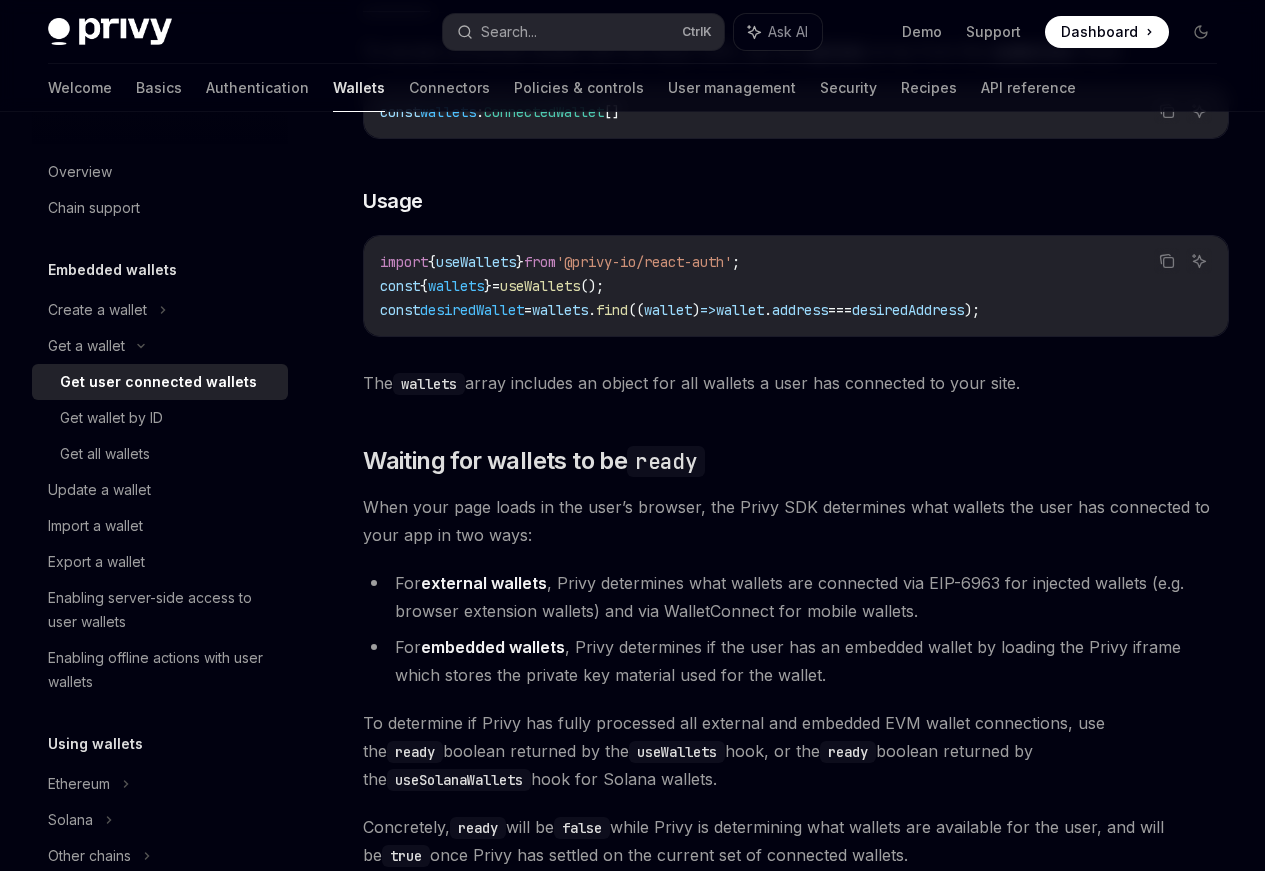 scroll, scrollTop: 720, scrollLeft: 0, axis: vertical 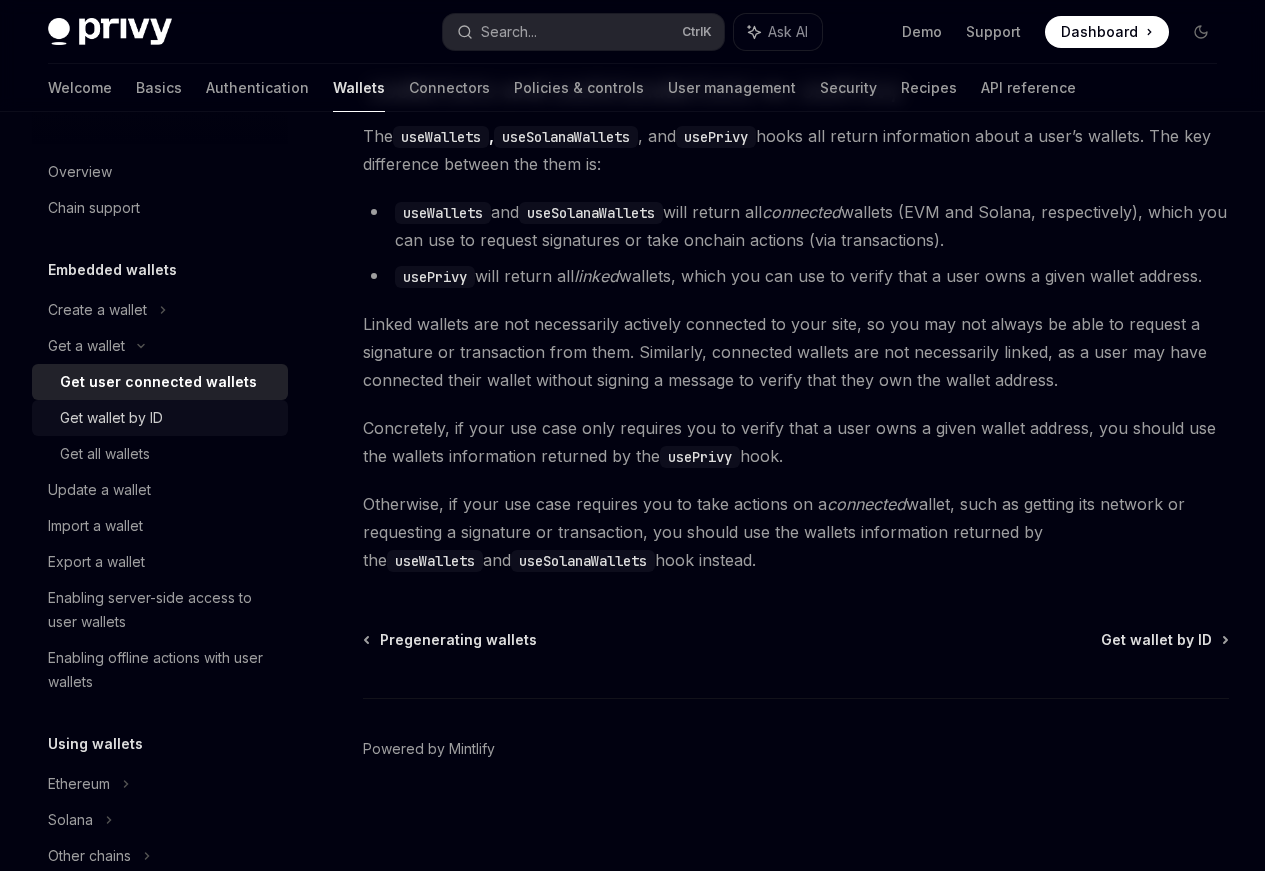 click on "Get wallet by ID" at bounding box center (168, 418) 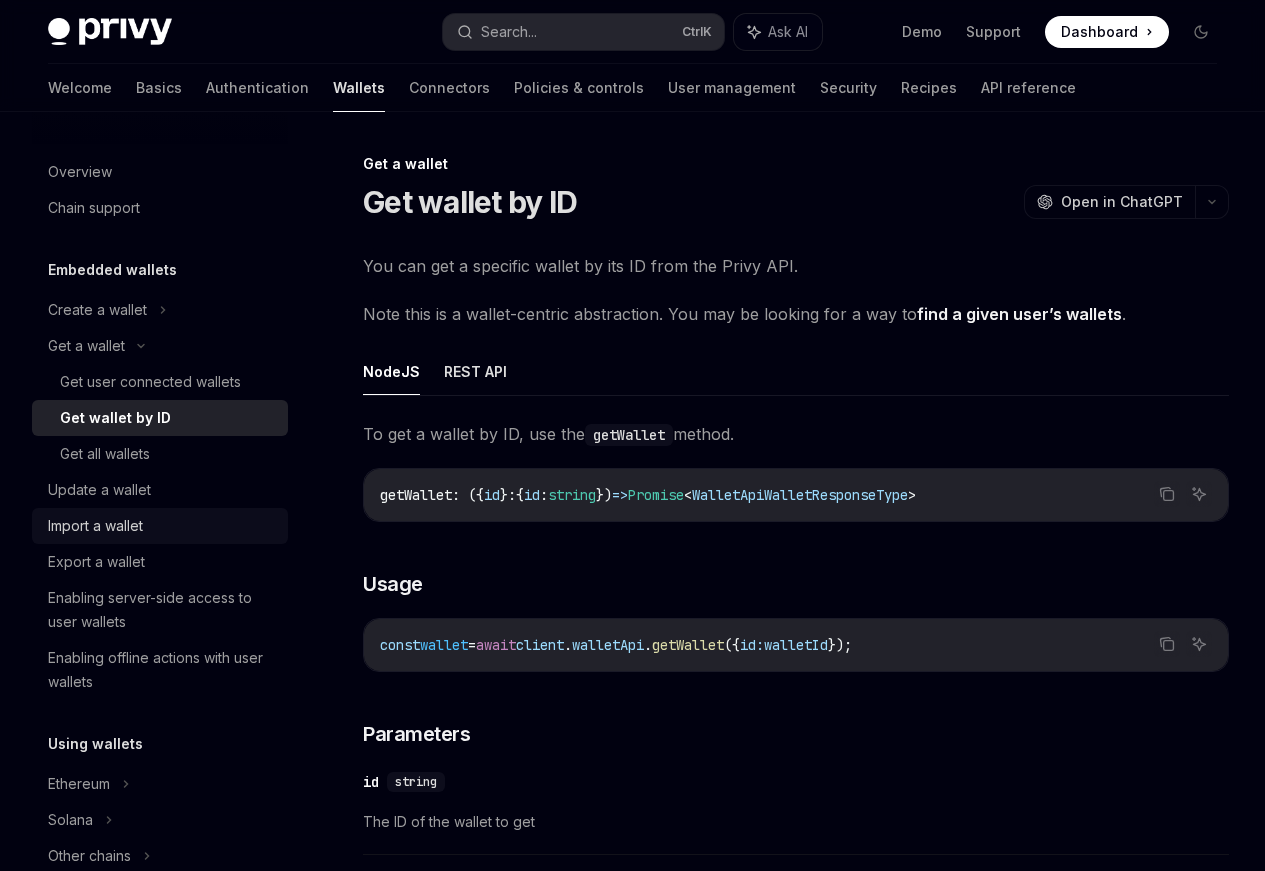 click on "Import a wallet" at bounding box center (162, 526) 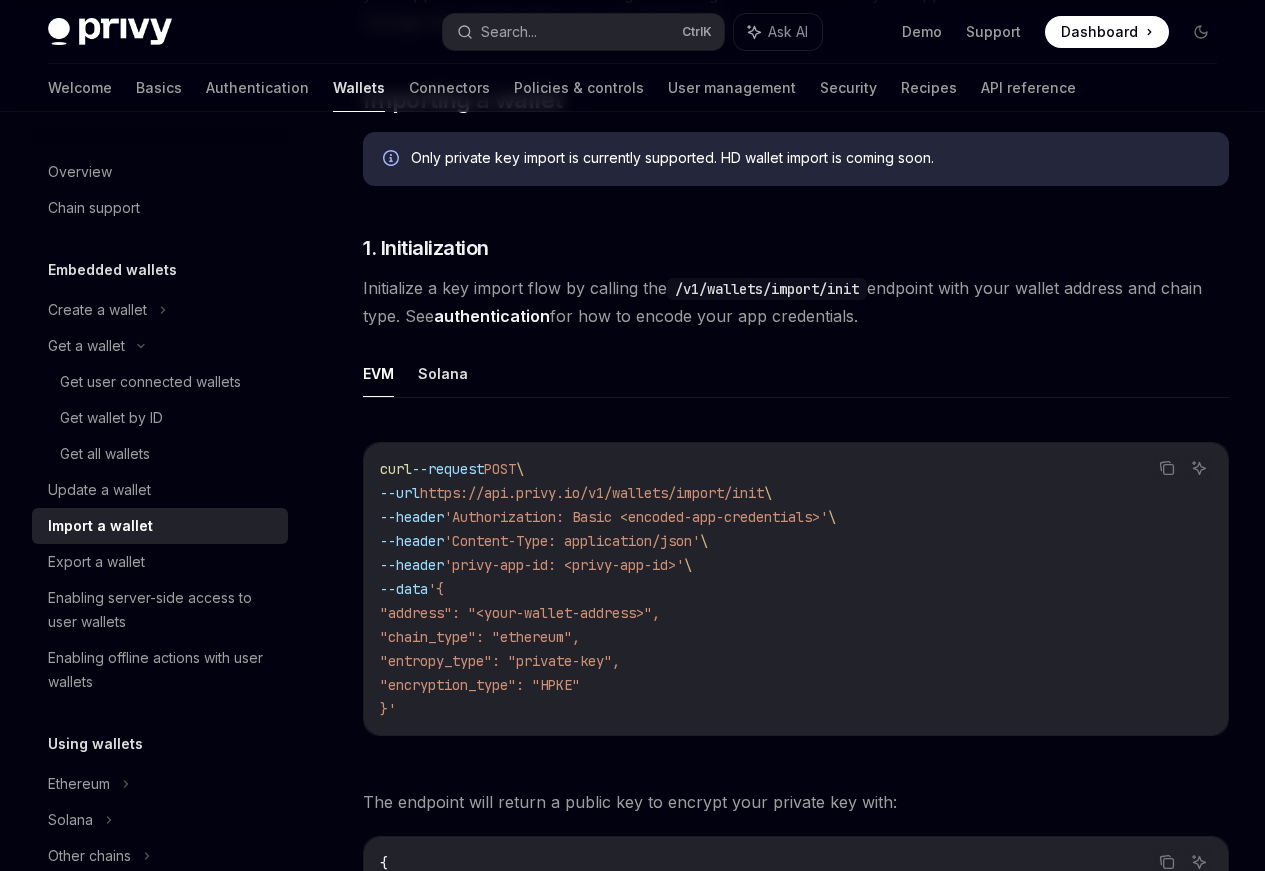 scroll, scrollTop: 360, scrollLeft: 0, axis: vertical 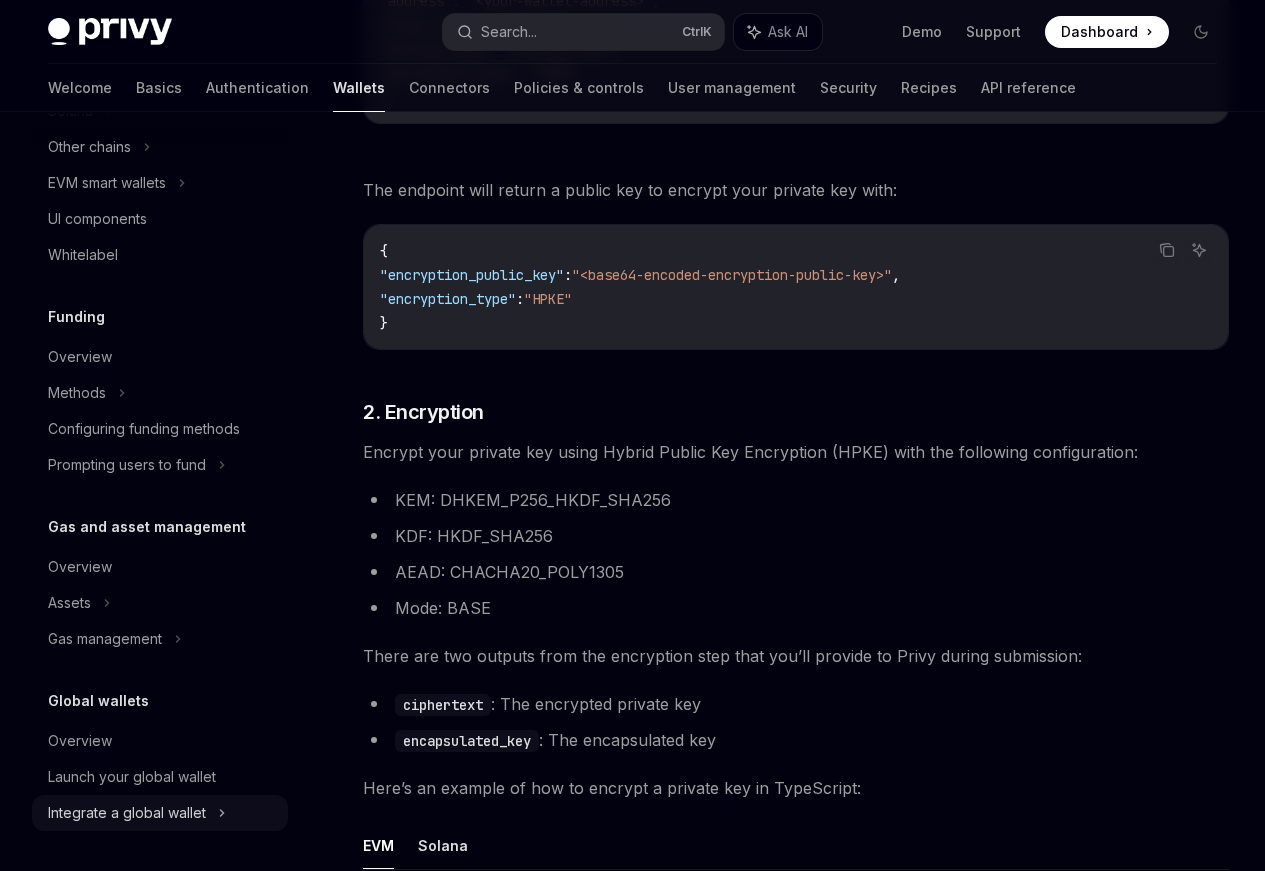 click on "Integrate a global wallet" at bounding box center (89, 147) 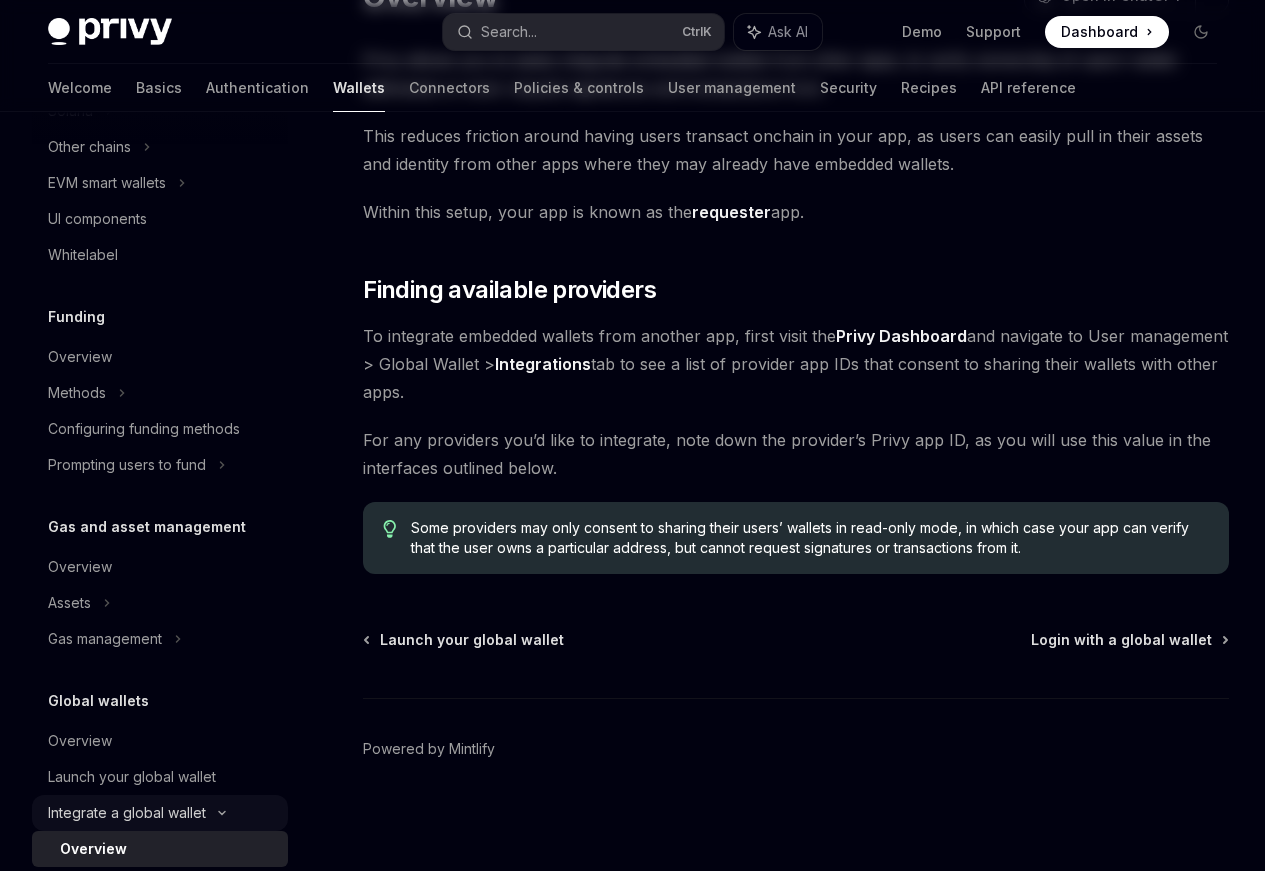scroll, scrollTop: 0, scrollLeft: 0, axis: both 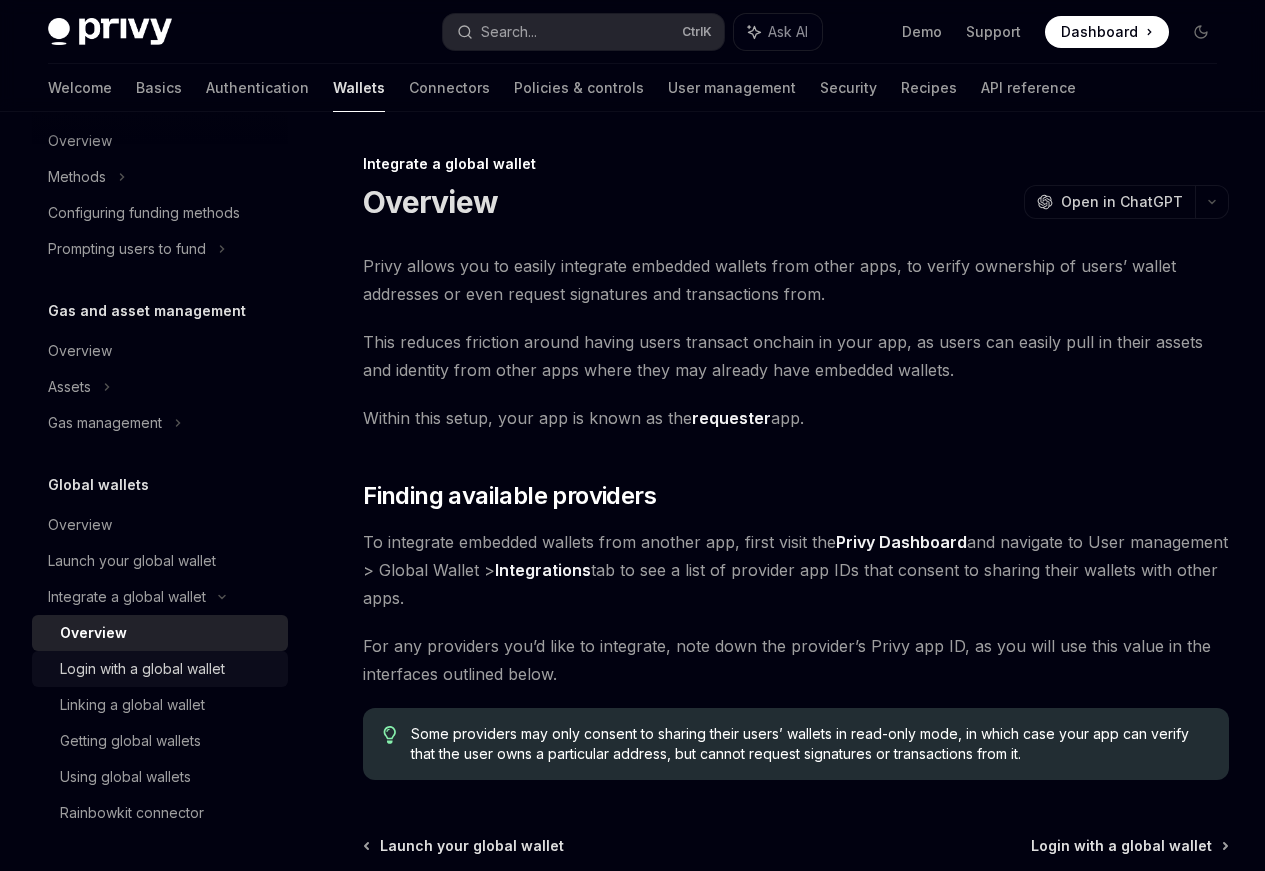 click on "Login with a global wallet" at bounding box center (168, 669) 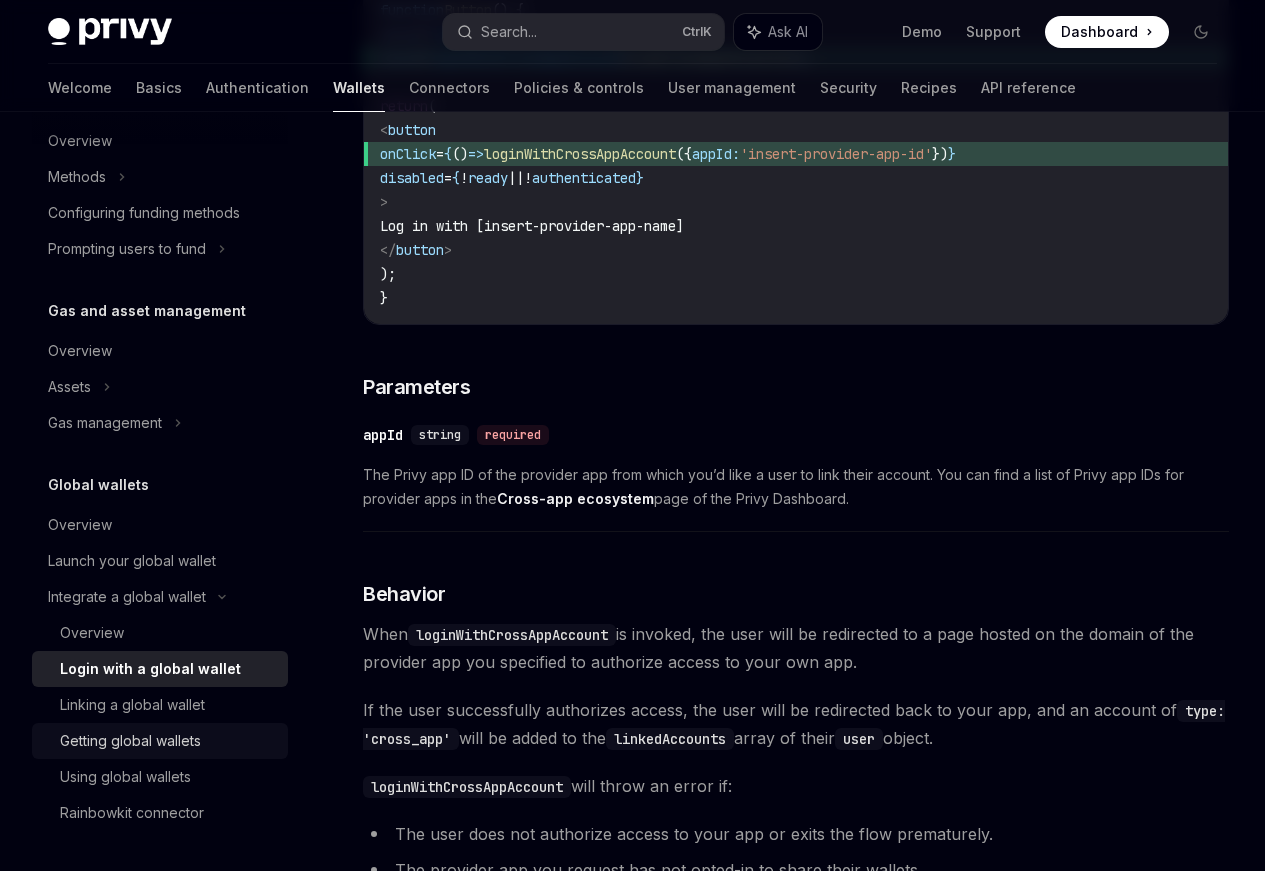 scroll, scrollTop: 480, scrollLeft: 0, axis: vertical 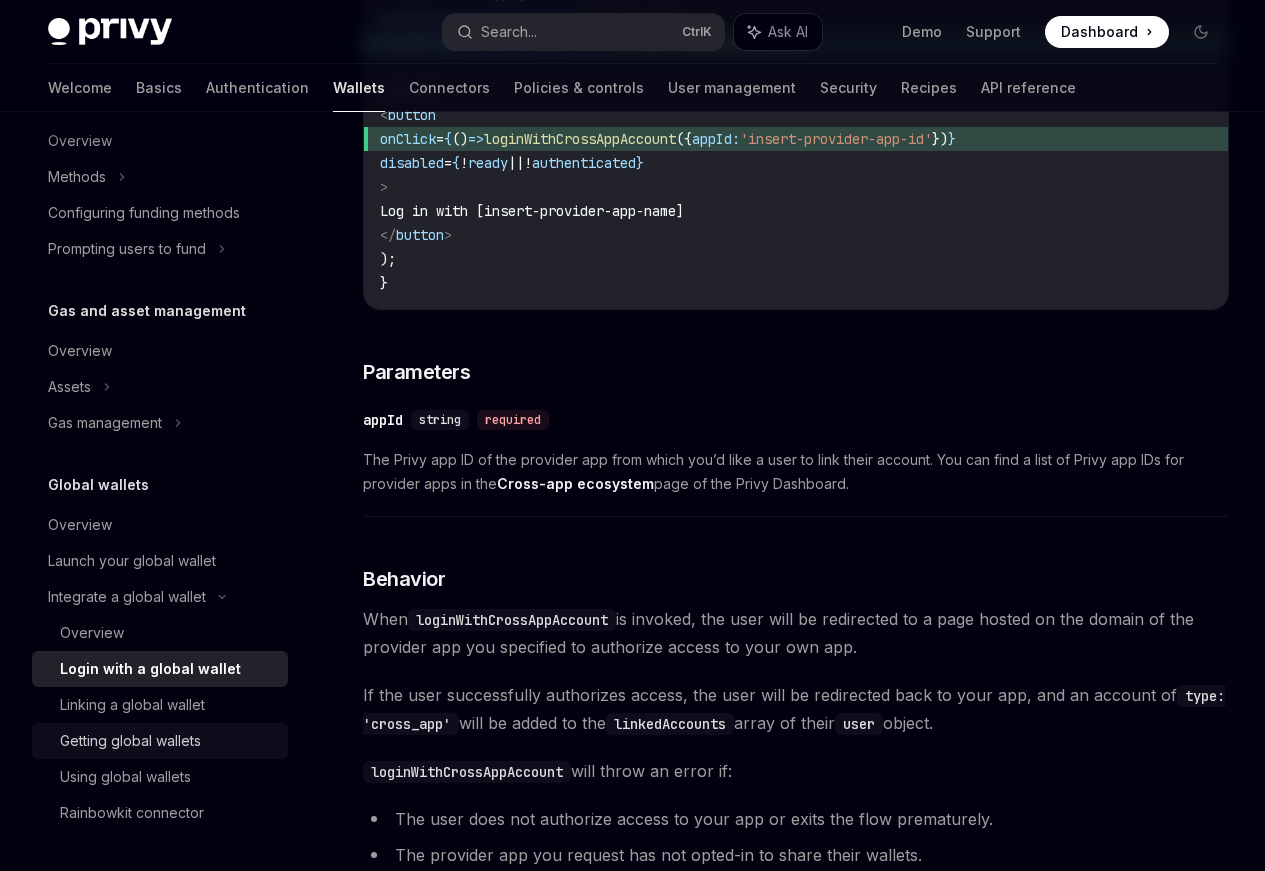 click on "Getting global wallets" at bounding box center (168, 741) 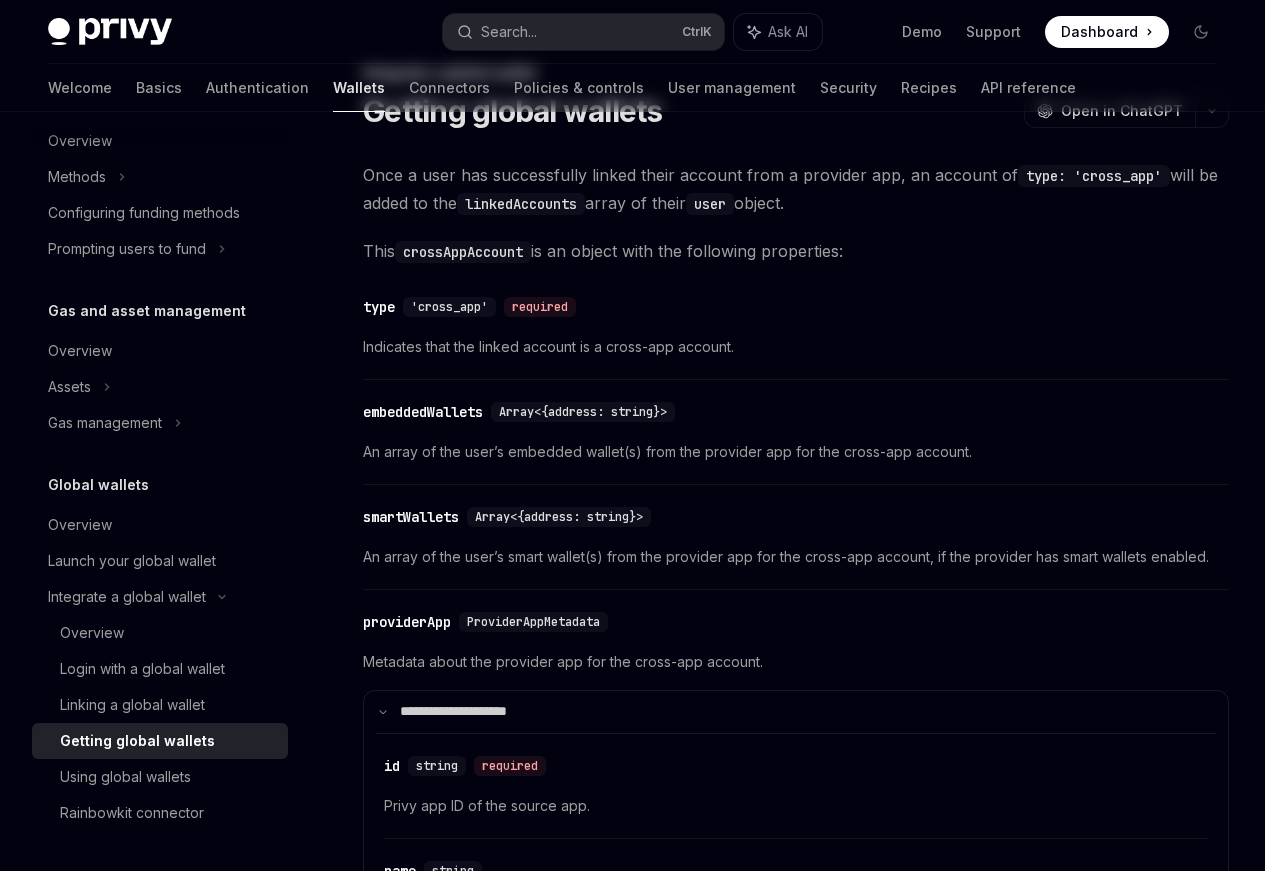 scroll, scrollTop: 0, scrollLeft: 0, axis: both 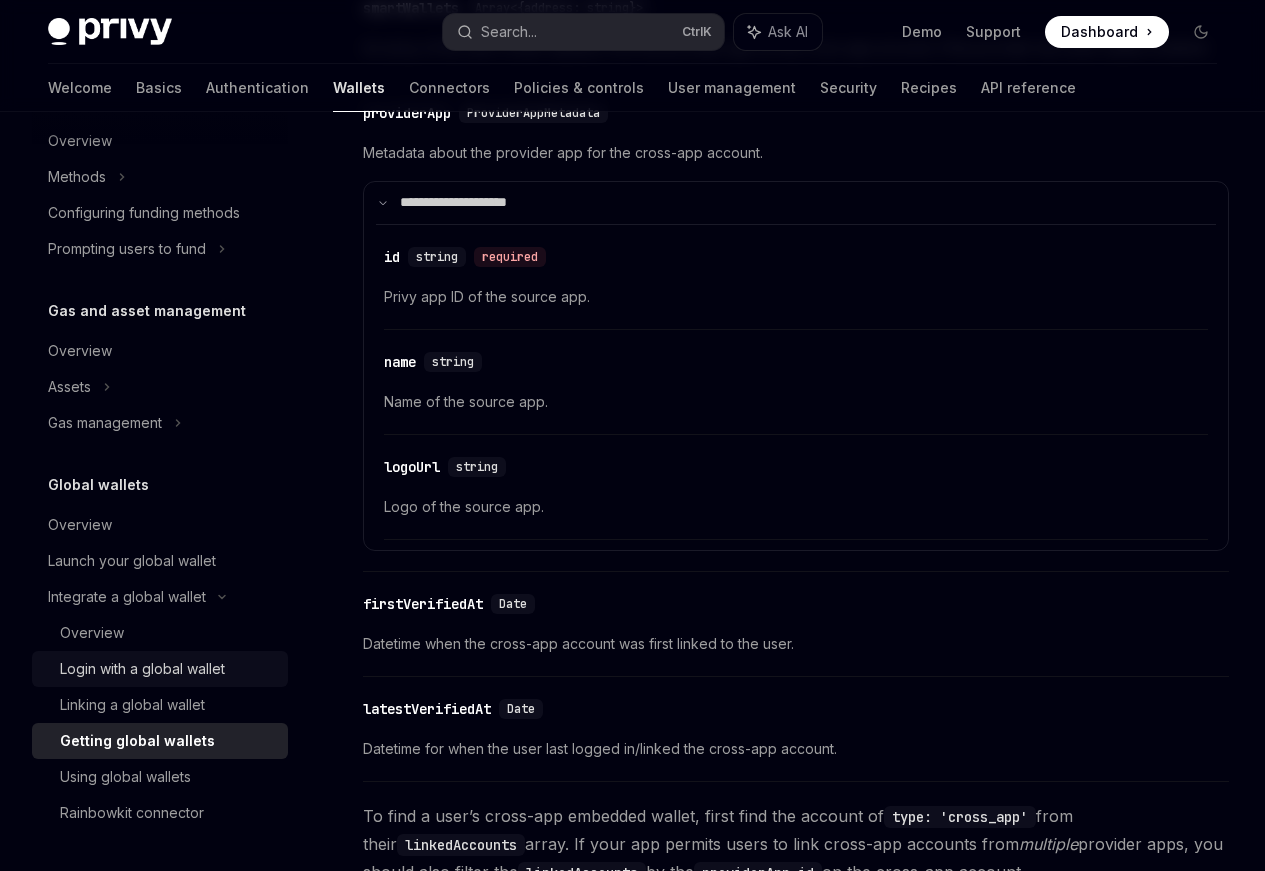 click on "Login with a global wallet" at bounding box center (142, 669) 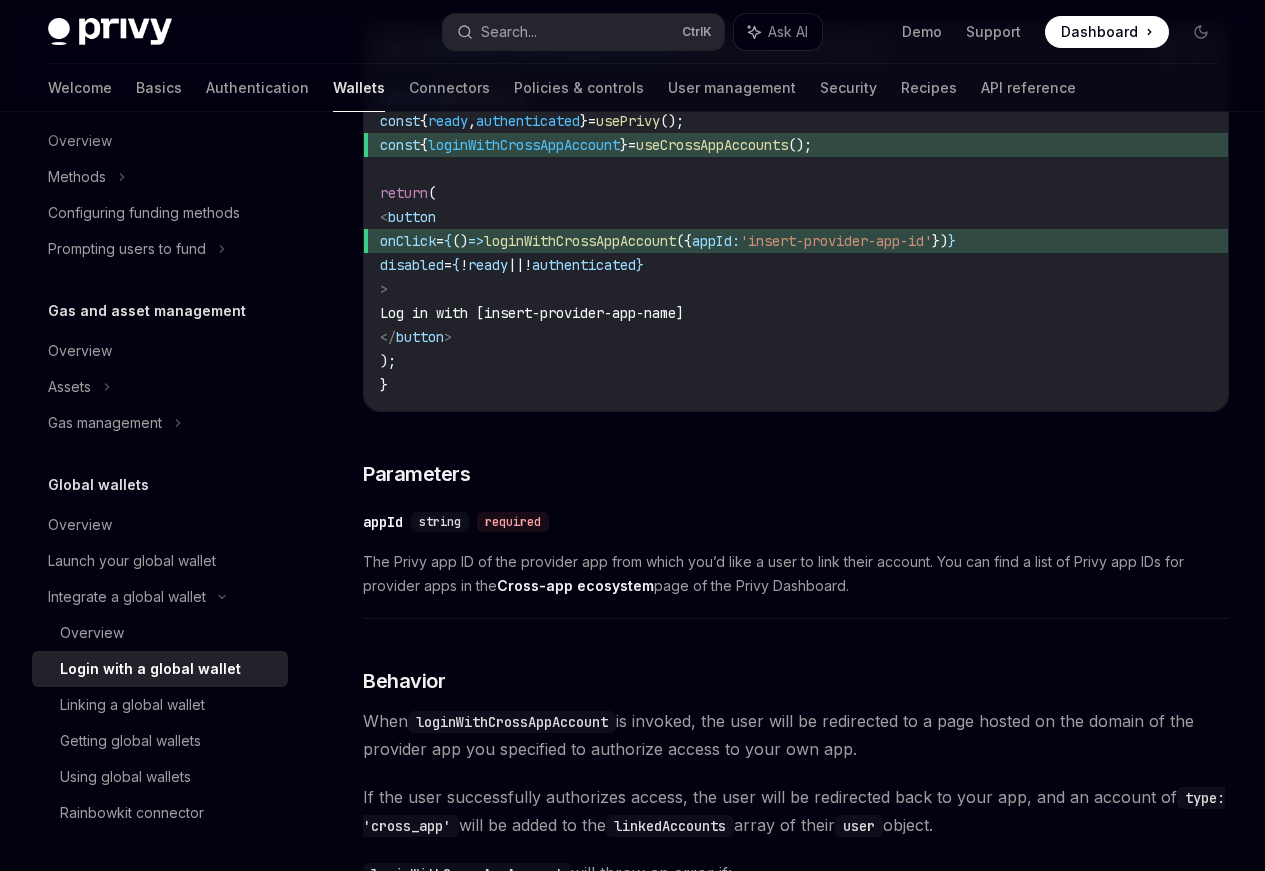 scroll, scrollTop: 240, scrollLeft: 0, axis: vertical 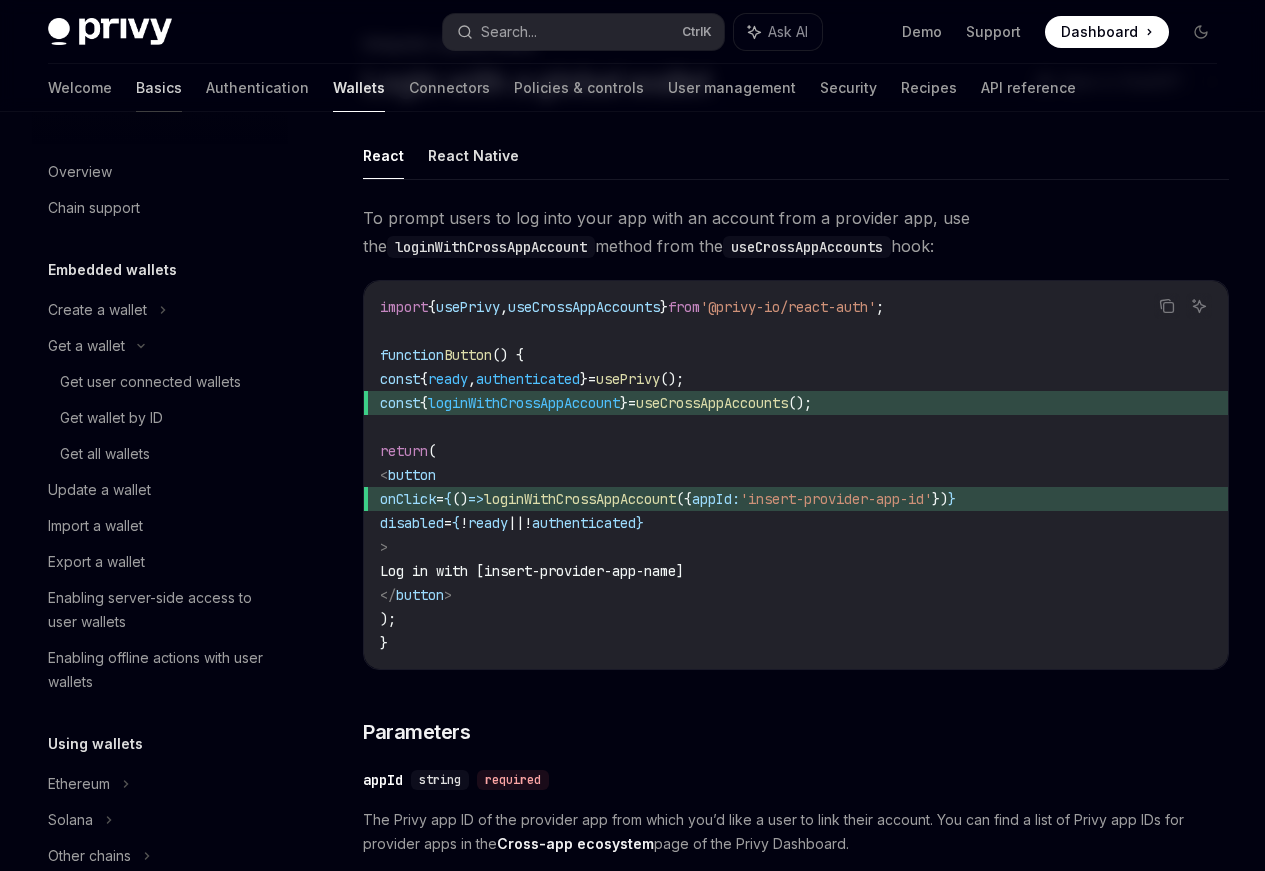 click on "Basics" at bounding box center (159, 88) 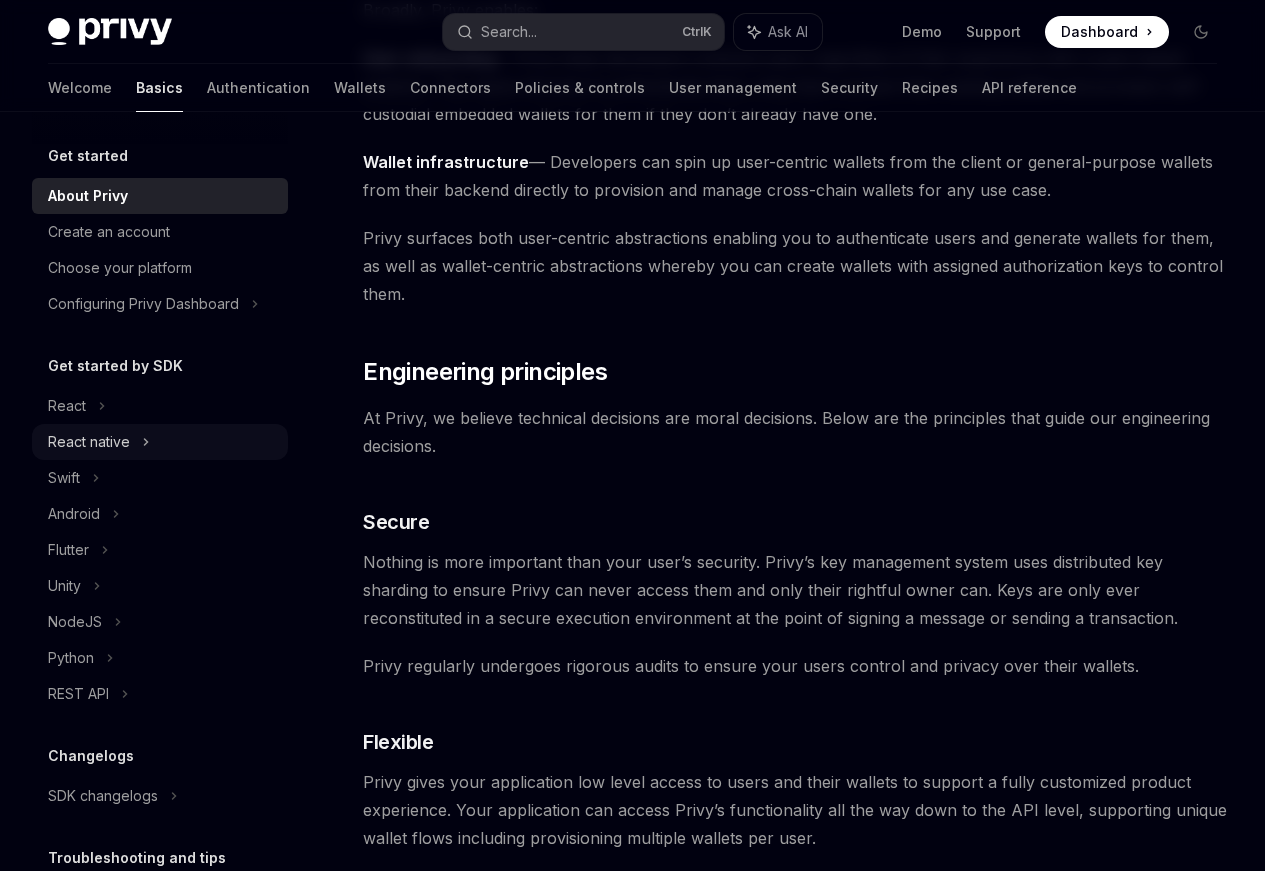 scroll, scrollTop: 120, scrollLeft: 0, axis: vertical 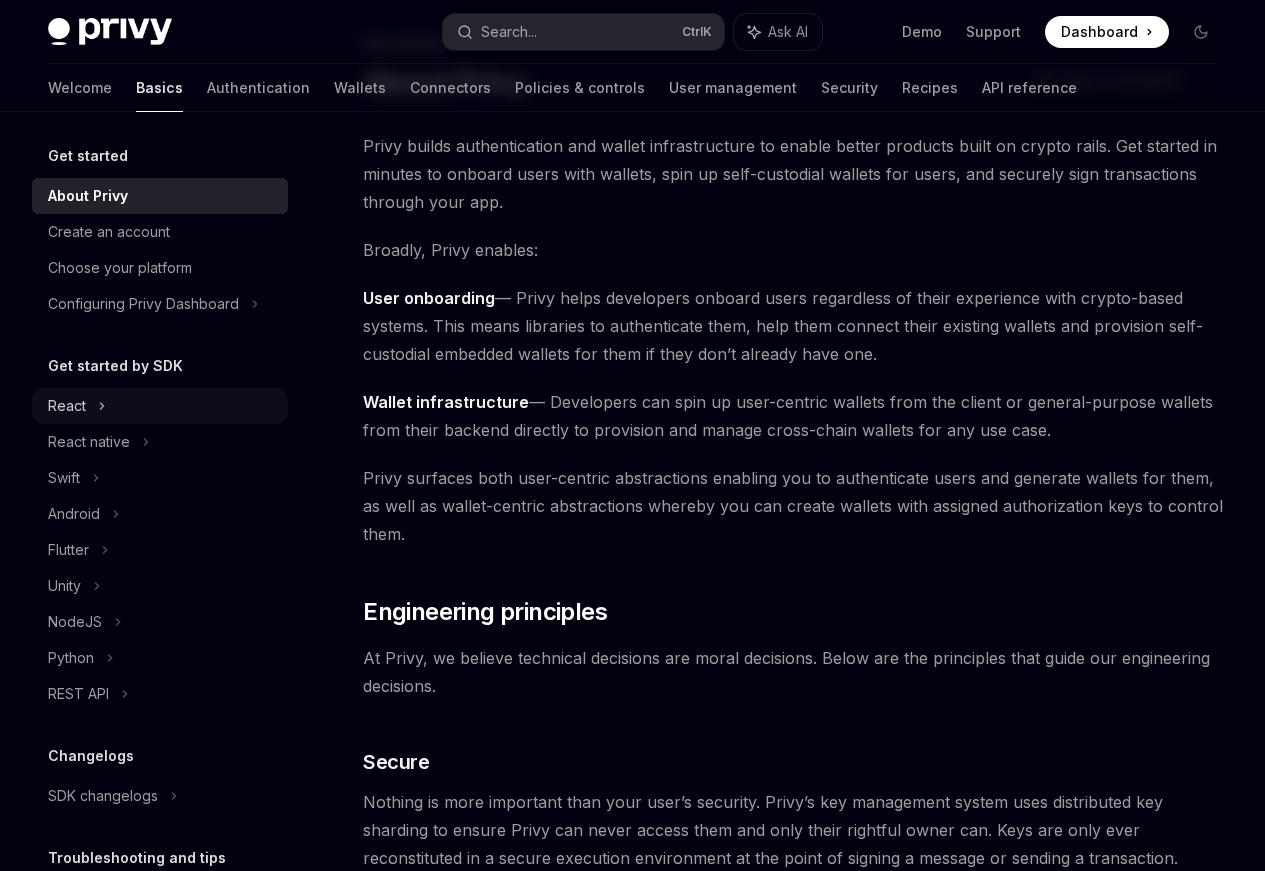 click on "React" at bounding box center (67, 406) 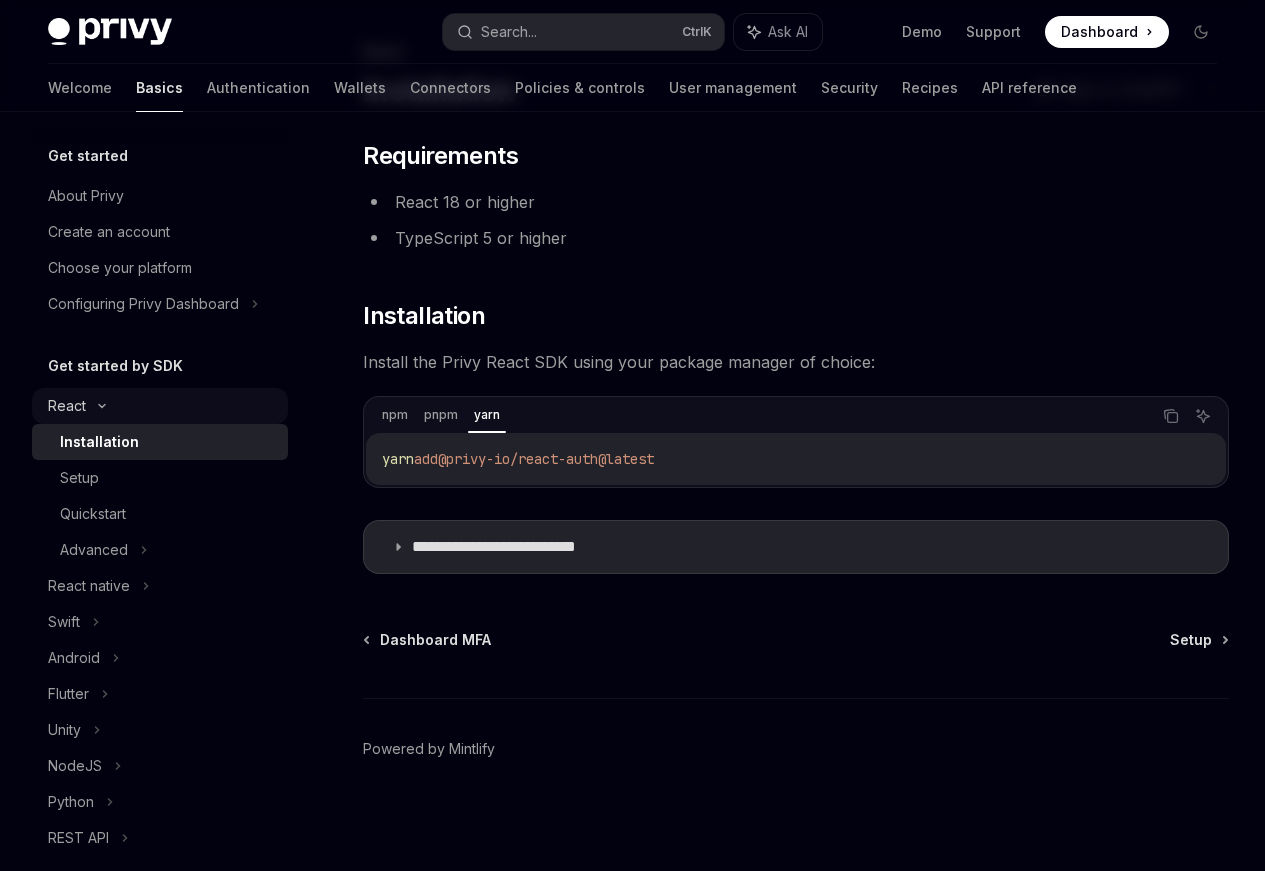 scroll, scrollTop: 112, scrollLeft: 0, axis: vertical 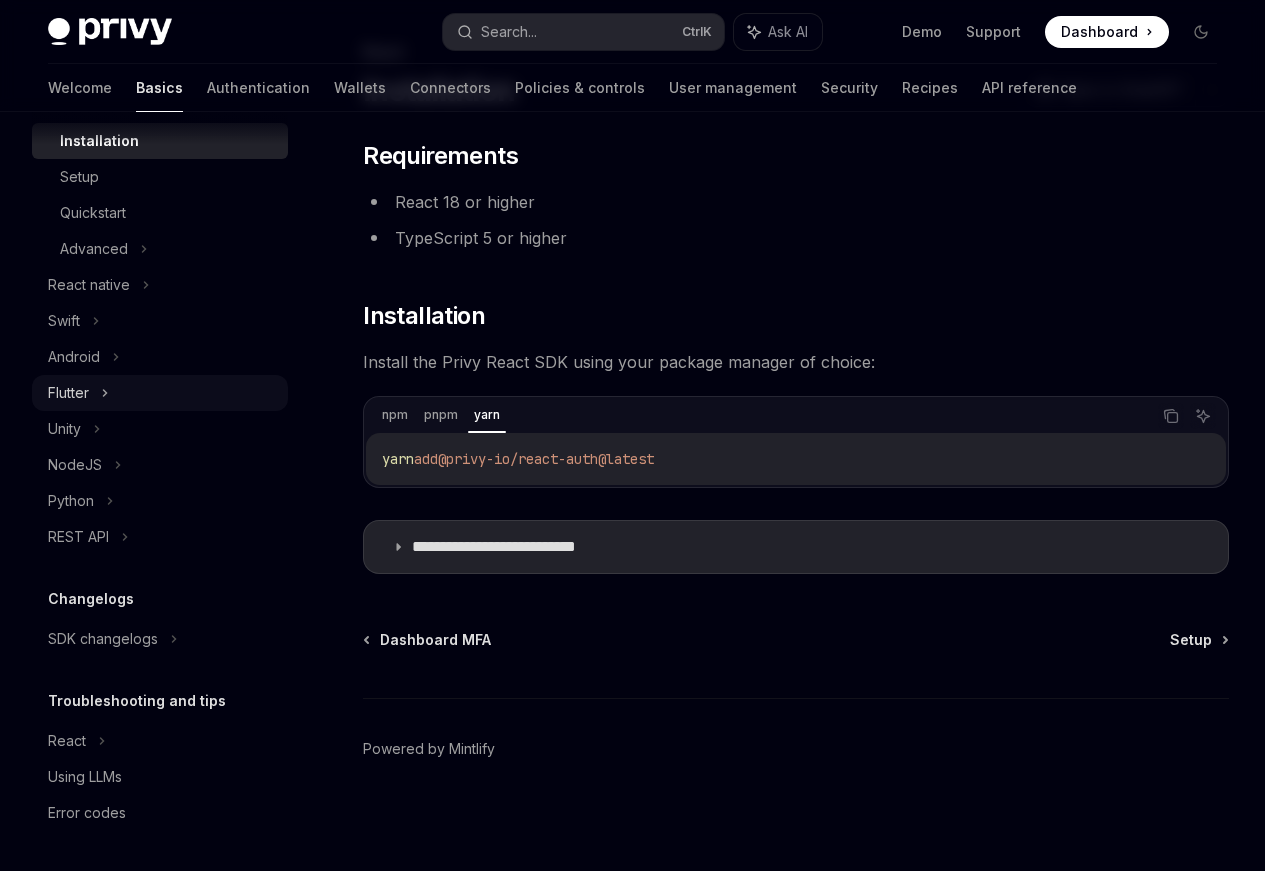 click on "Flutter" at bounding box center (160, 393) 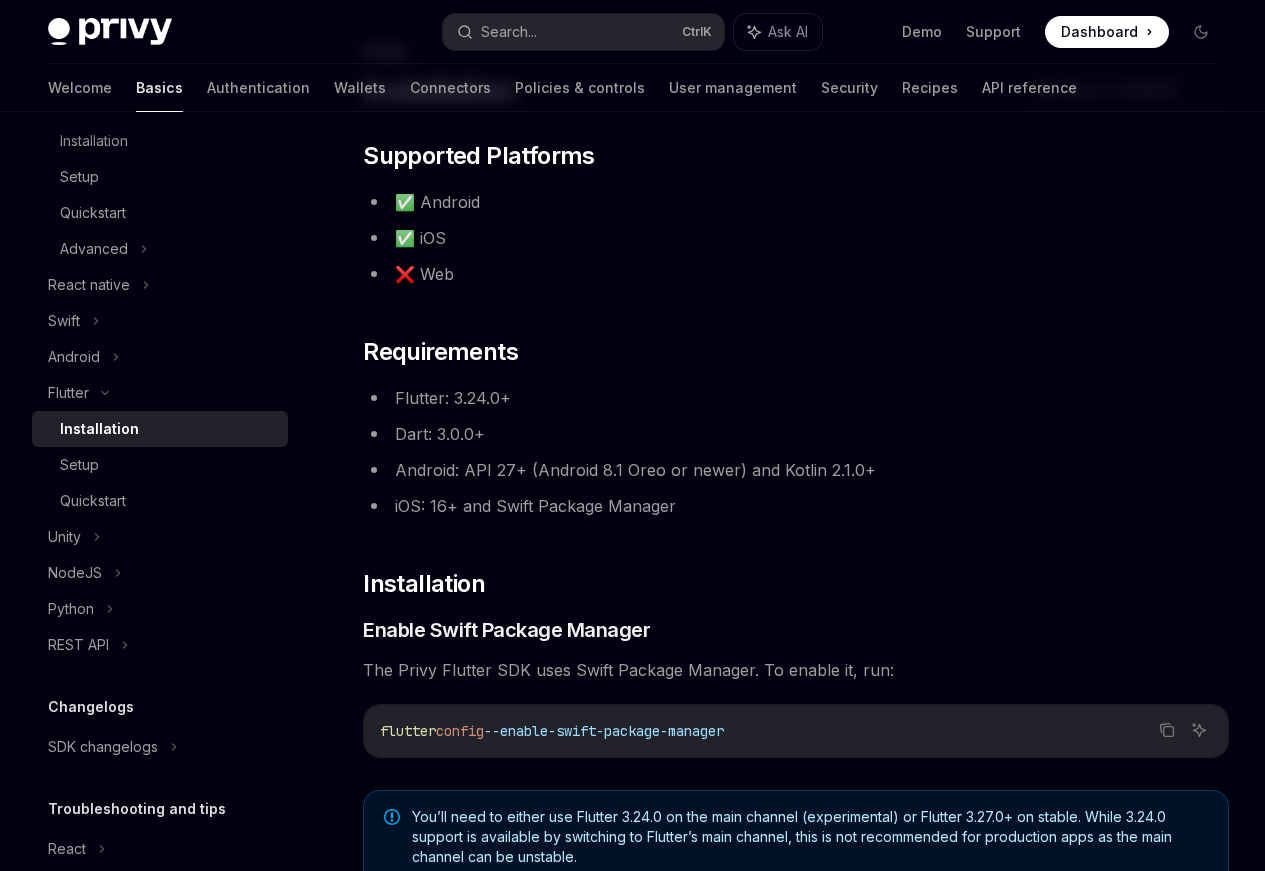 click on "Installation" at bounding box center (99, 429) 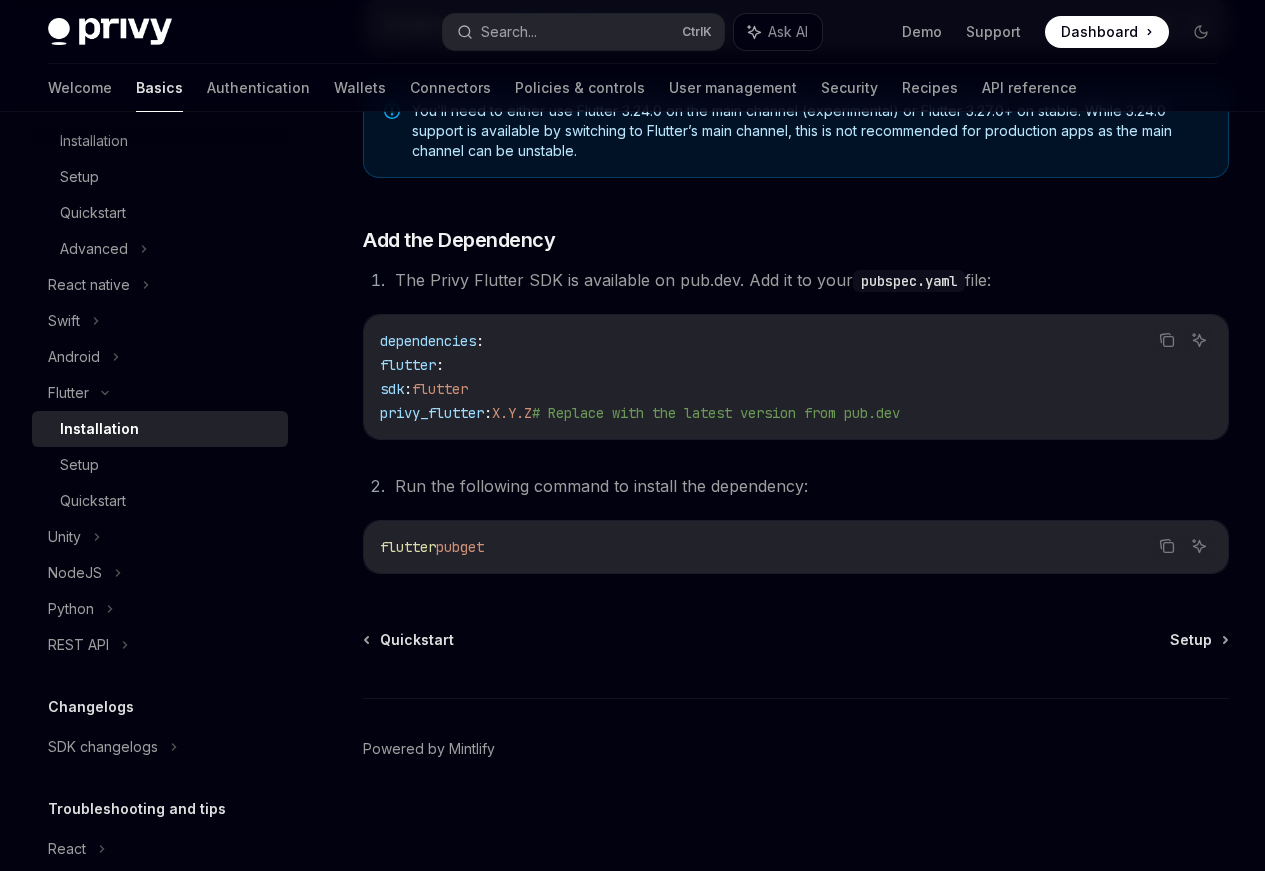 scroll, scrollTop: 922, scrollLeft: 0, axis: vertical 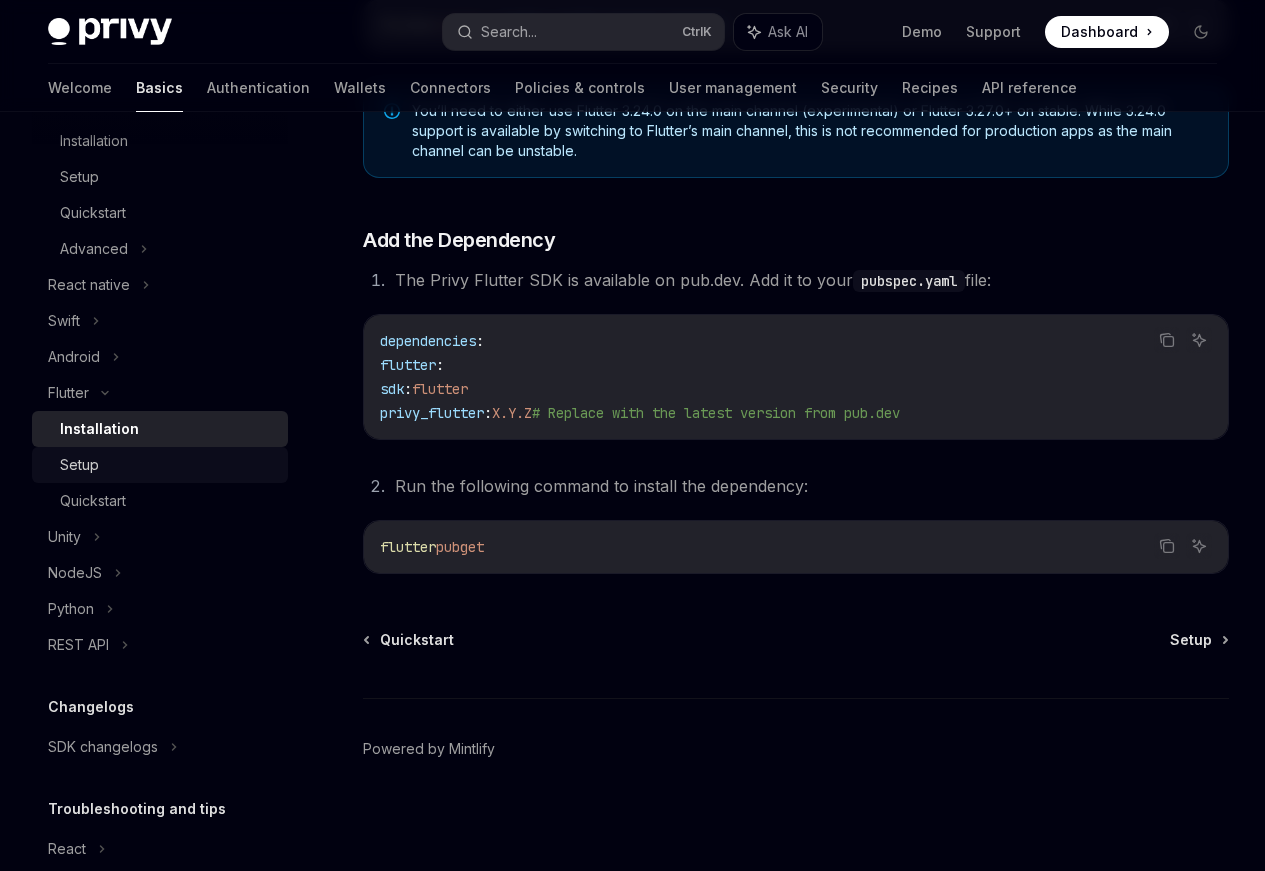 click on "Setup" at bounding box center [168, 465] 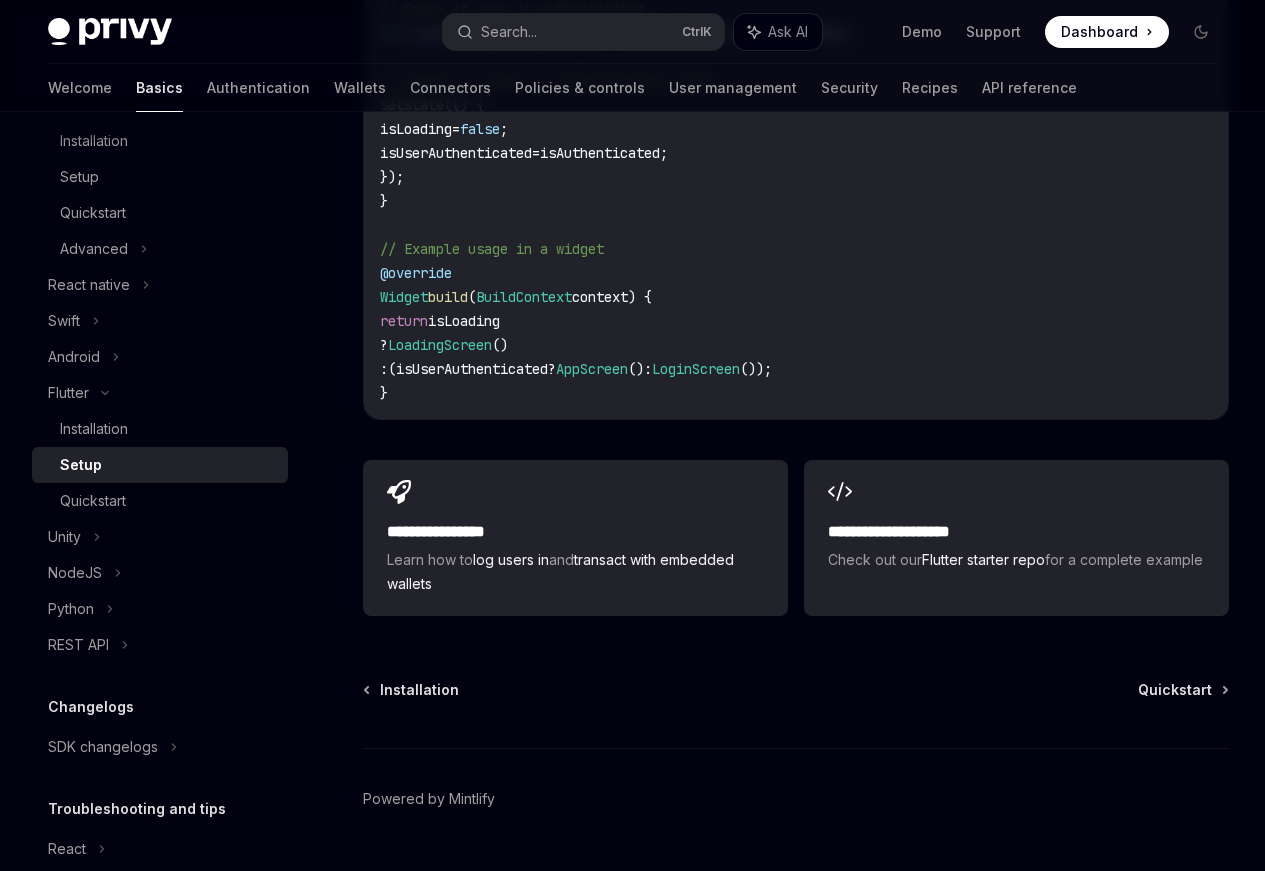 scroll, scrollTop: 2160, scrollLeft: 0, axis: vertical 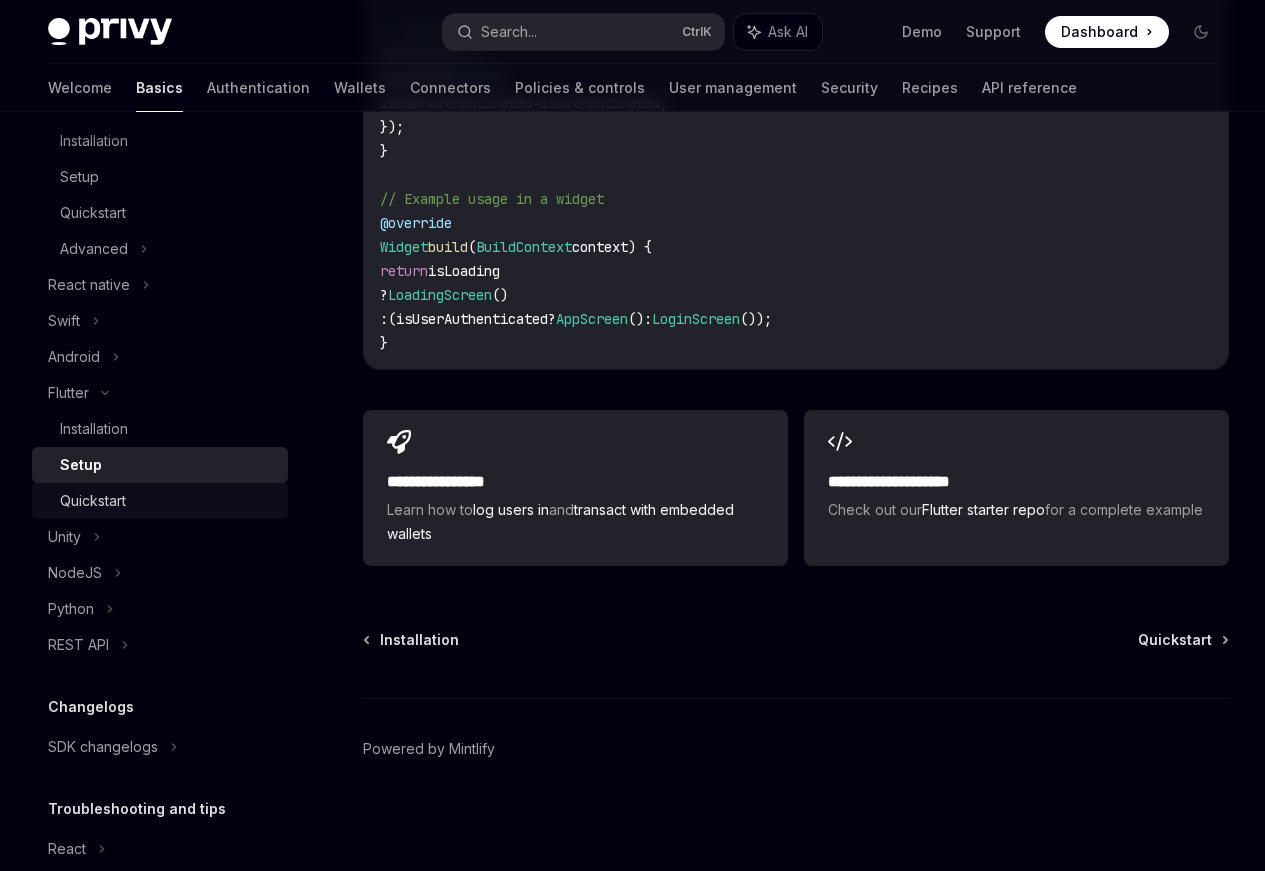 click on "Quickstart" at bounding box center [168, 501] 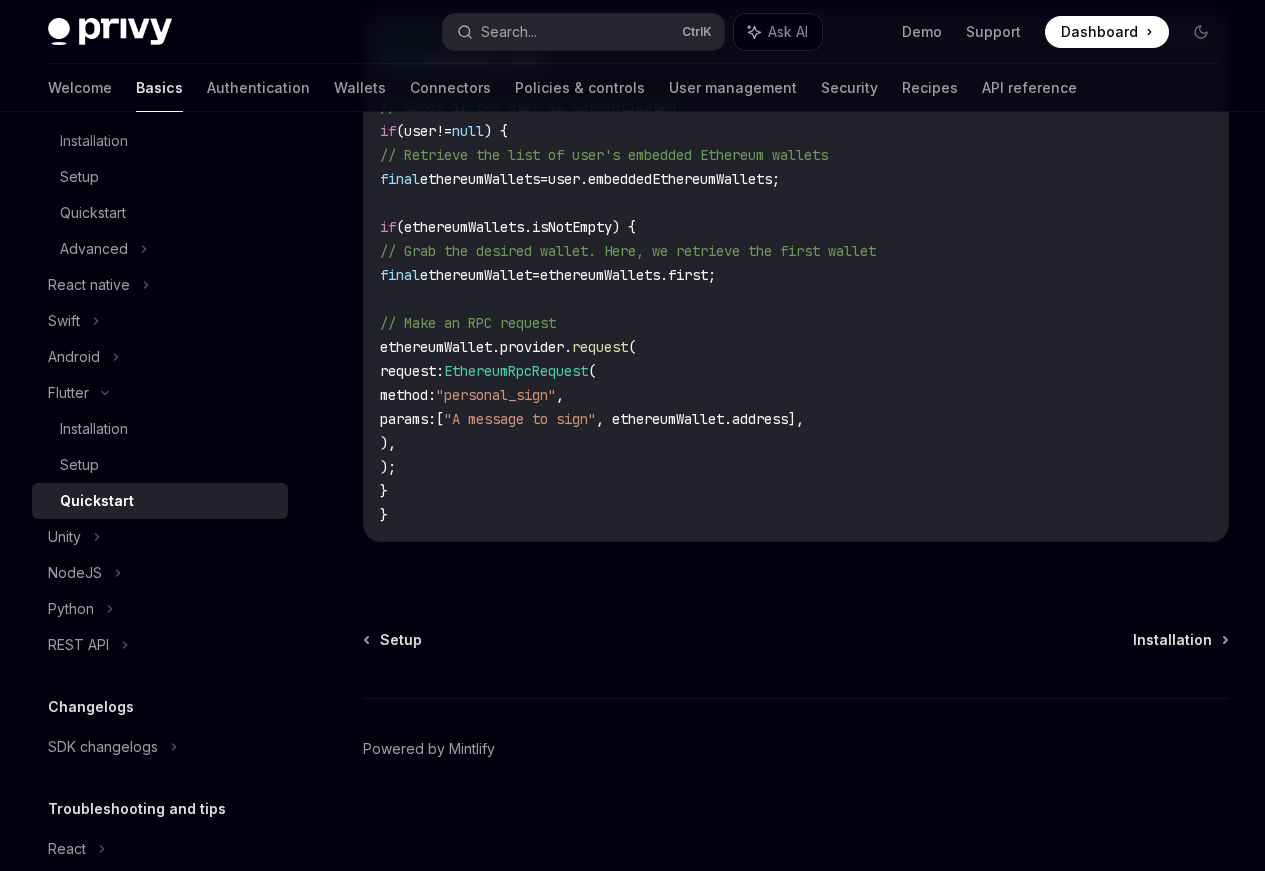 scroll, scrollTop: 4270, scrollLeft: 0, axis: vertical 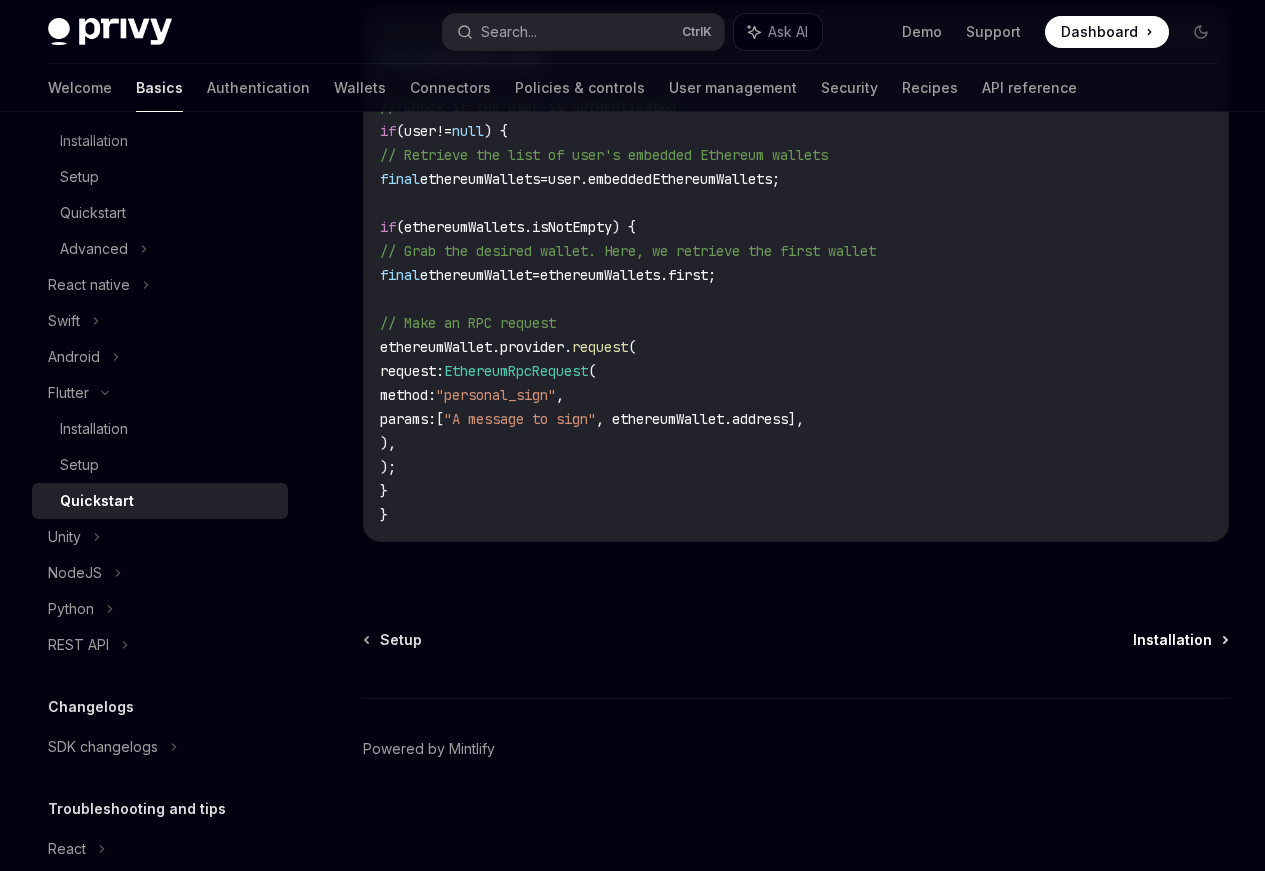 click on "Installation" at bounding box center (1172, 640) 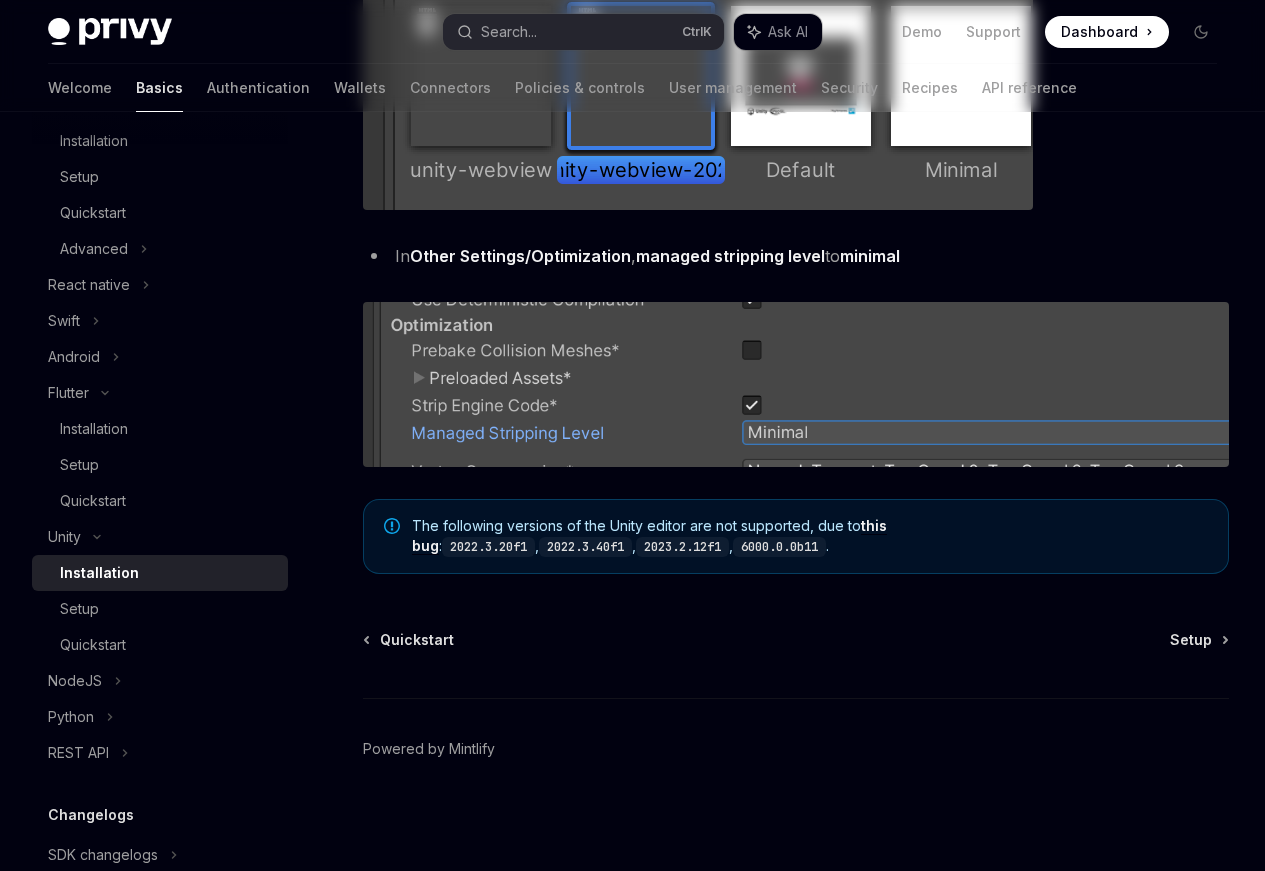 scroll, scrollTop: 0, scrollLeft: 0, axis: both 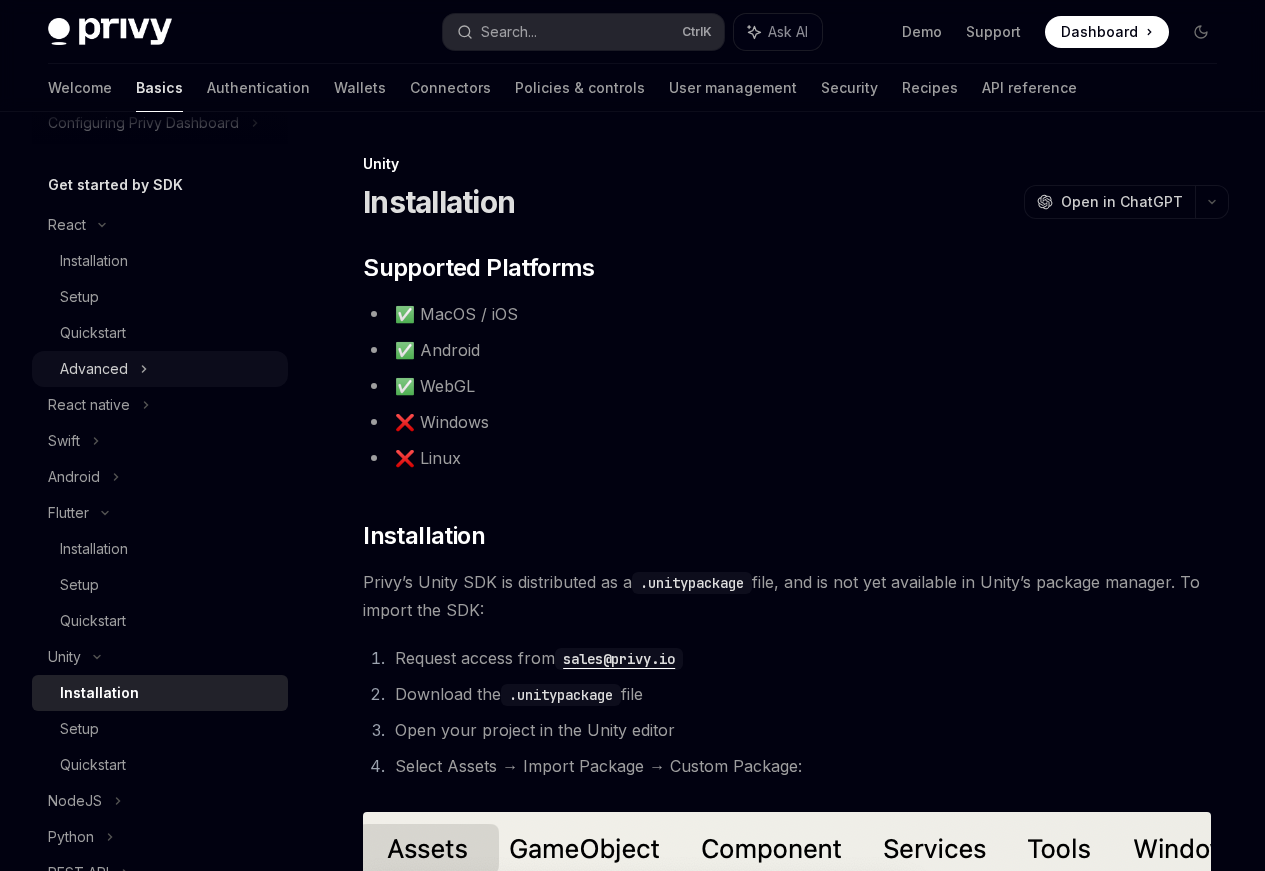 click 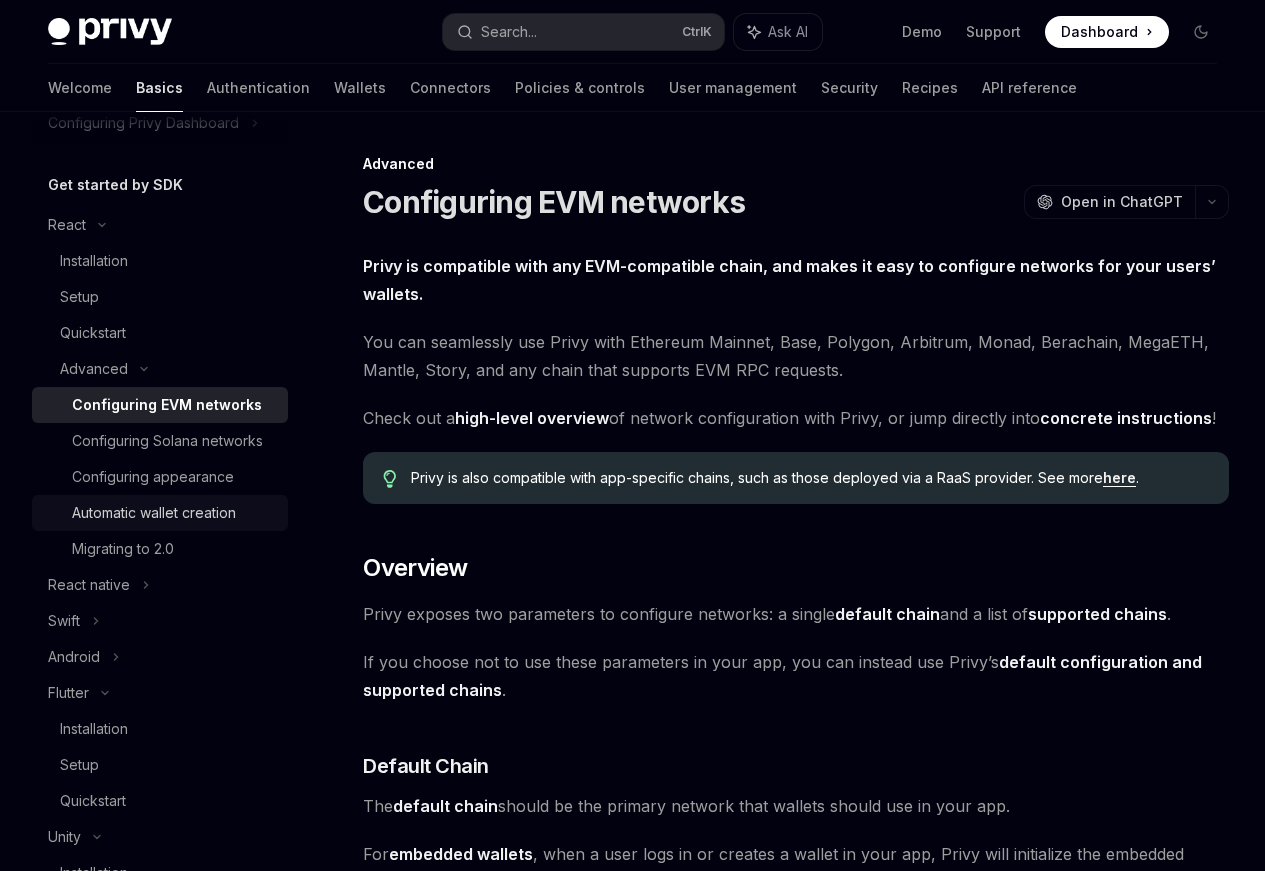 click on "Automatic wallet creation" at bounding box center [154, 513] 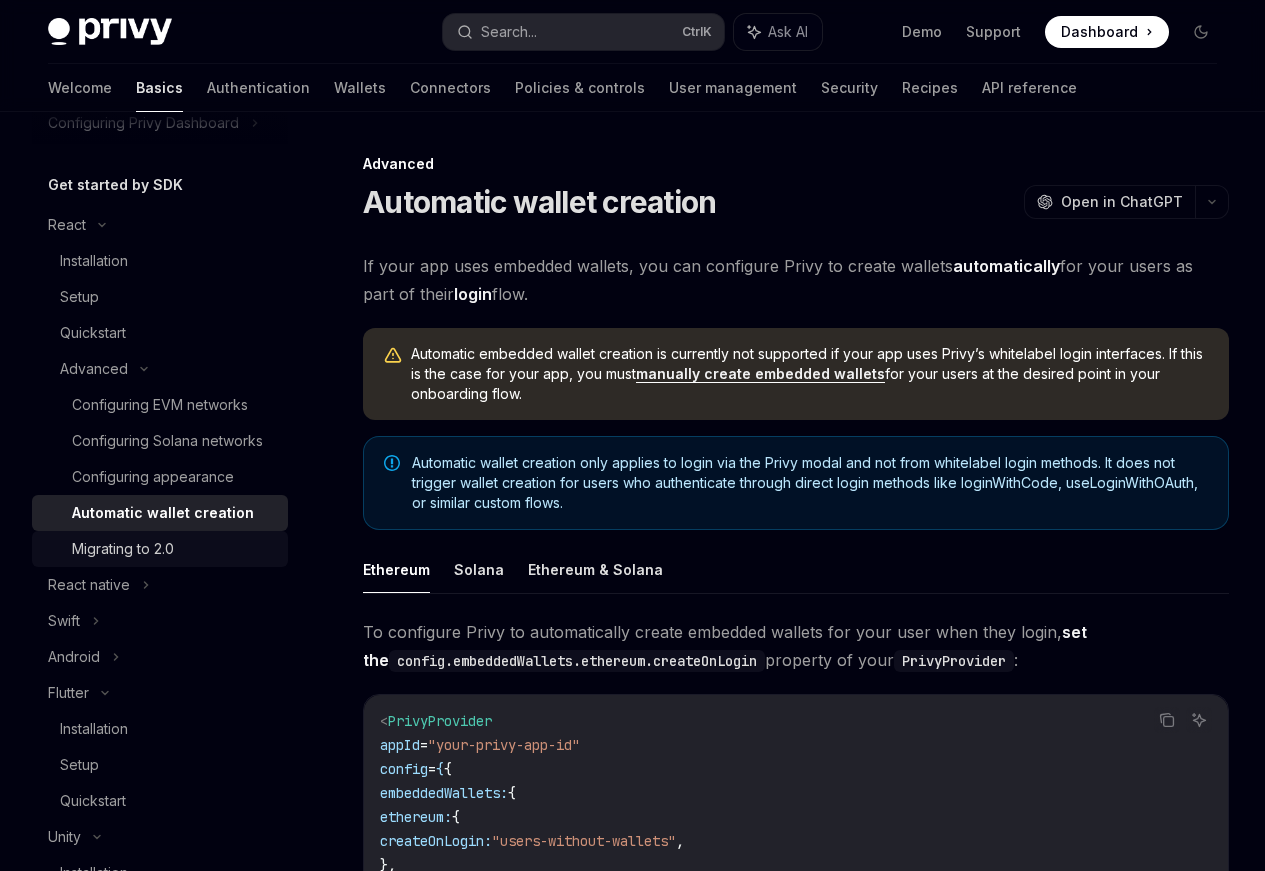 click on "Migrating to 2.0" at bounding box center [123, 549] 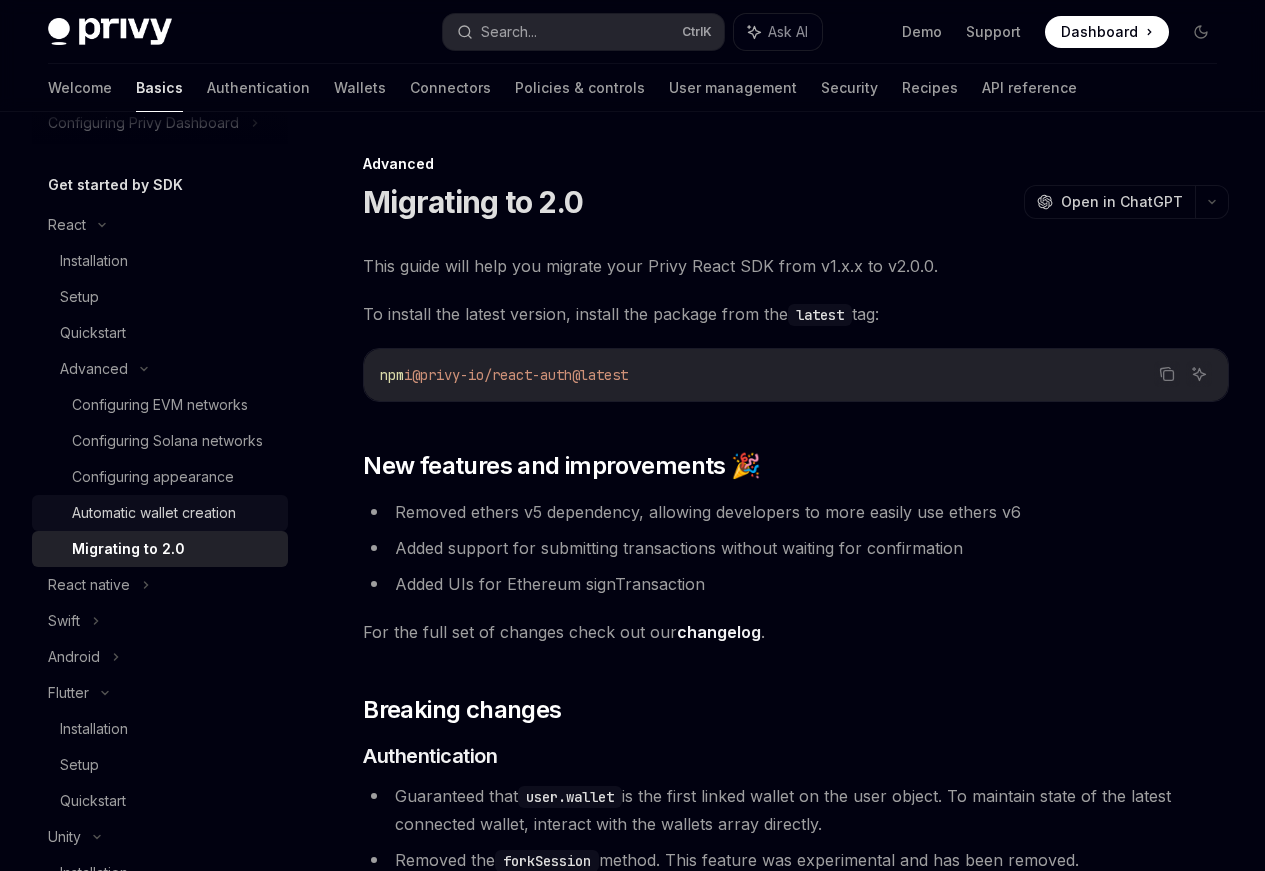 click on "Automatic wallet creation" at bounding box center [160, 513] 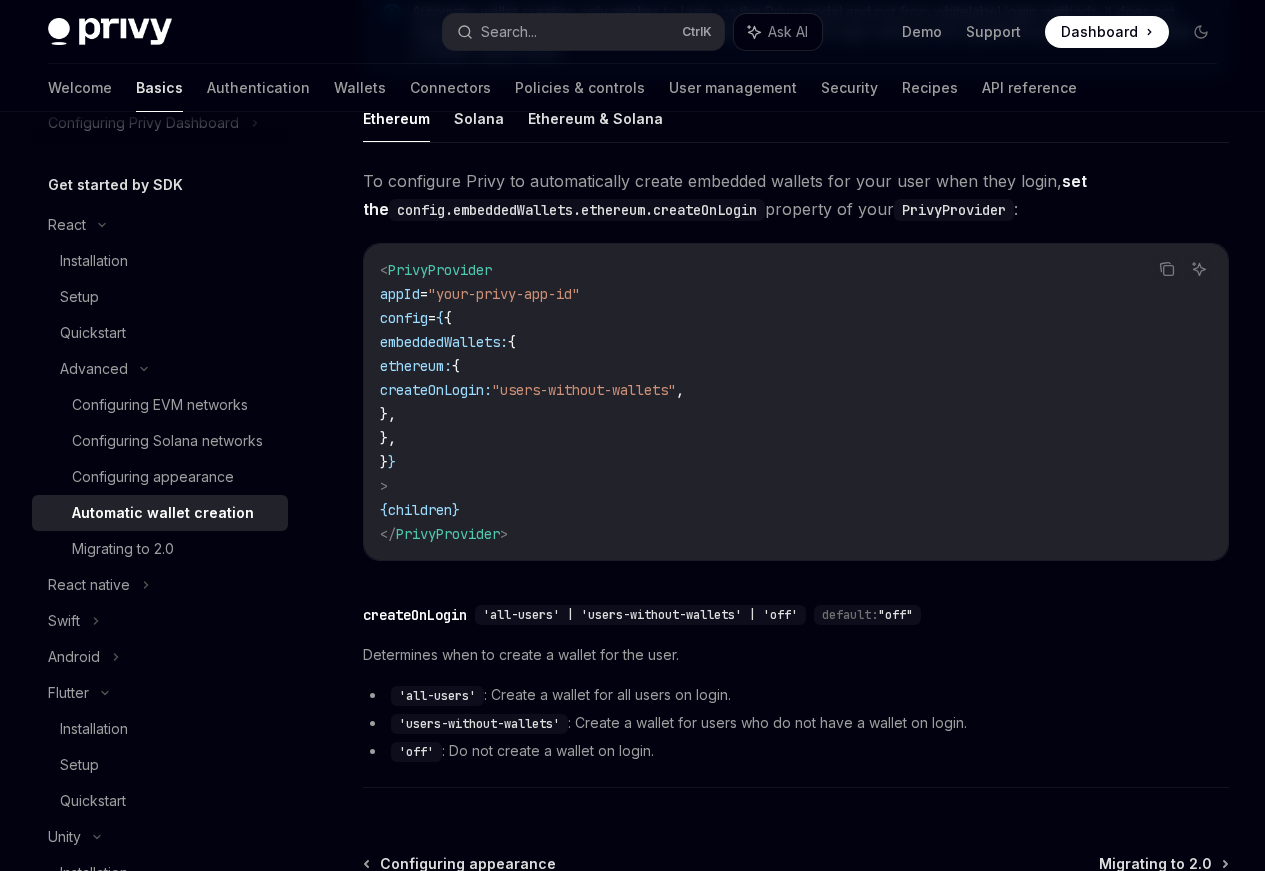 scroll, scrollTop: 415, scrollLeft: 0, axis: vertical 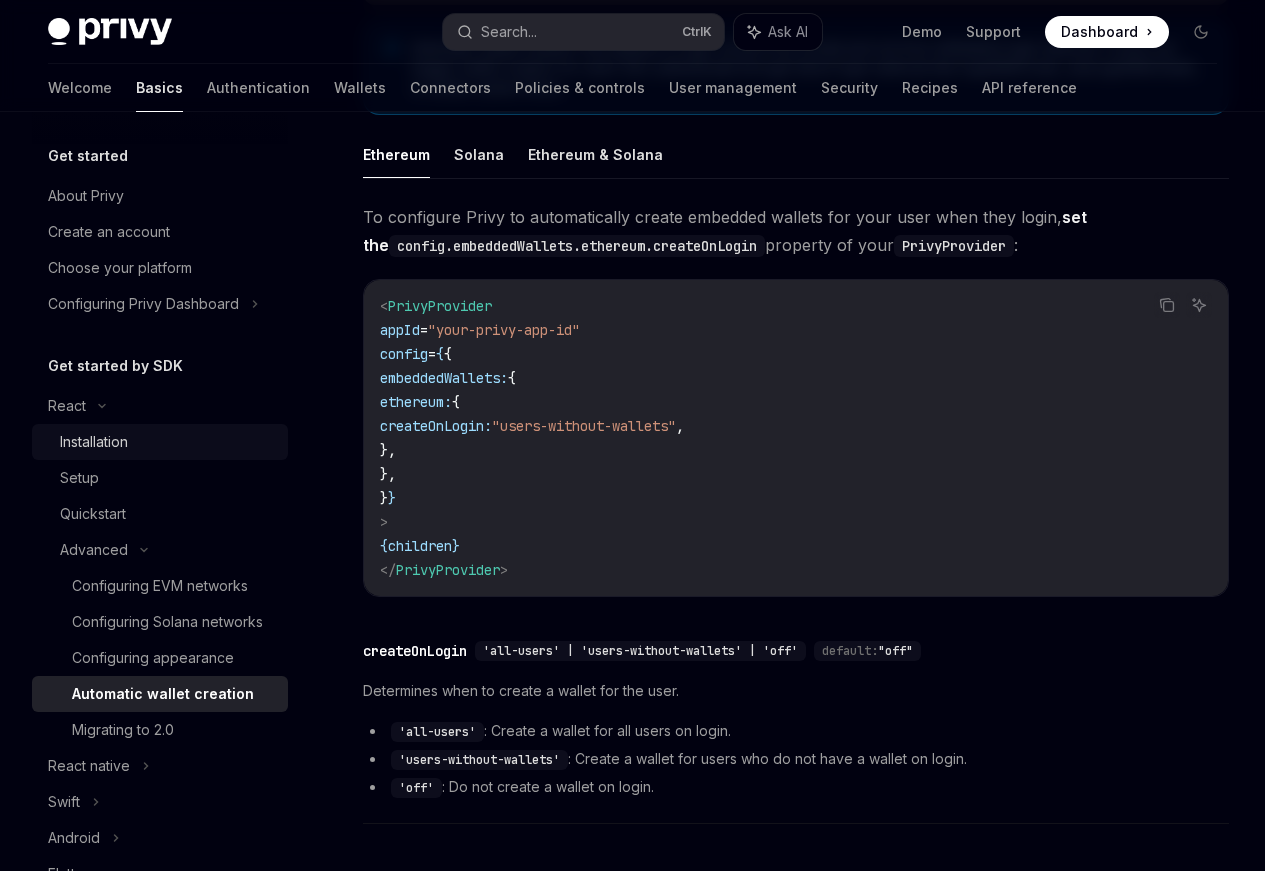 click on "Installation" at bounding box center [94, 442] 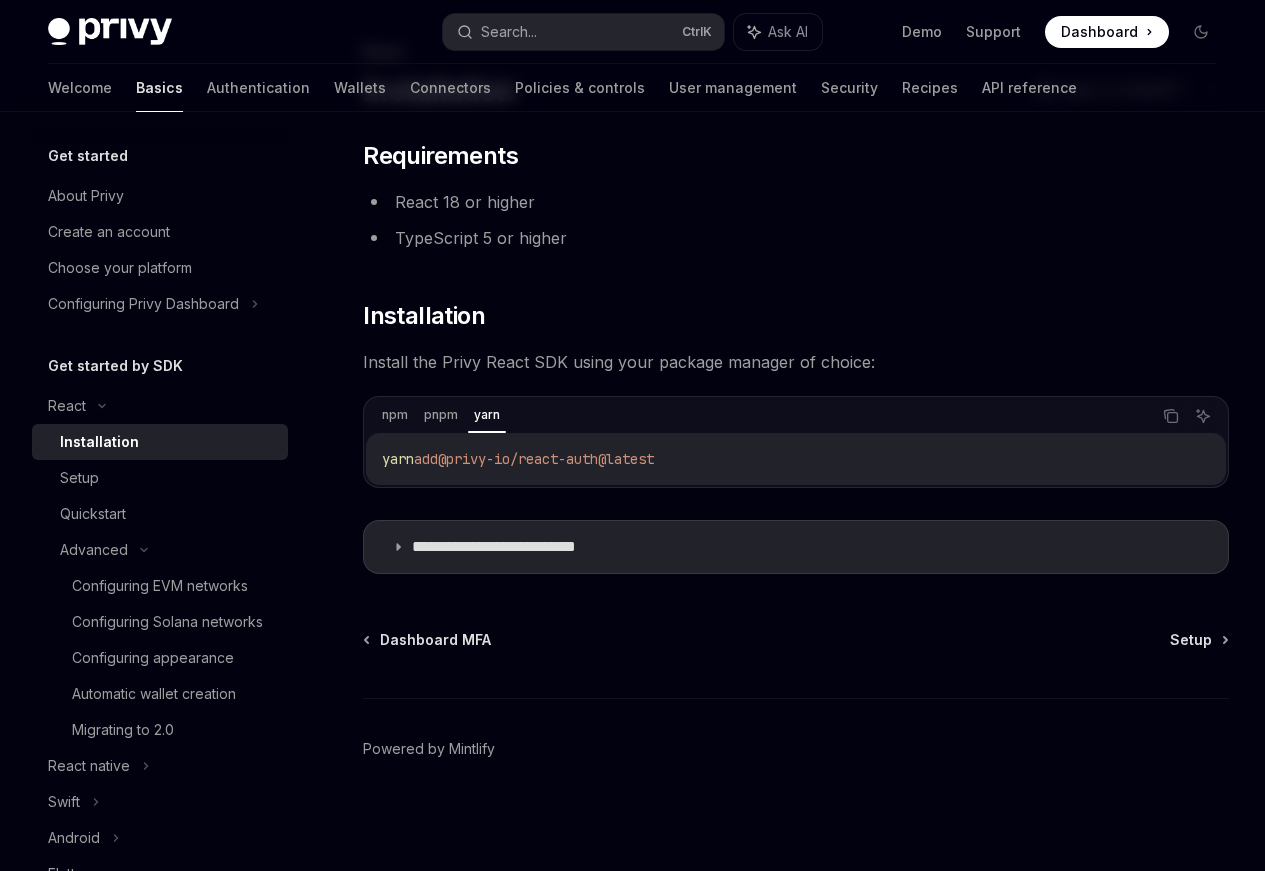 scroll, scrollTop: 112, scrollLeft: 0, axis: vertical 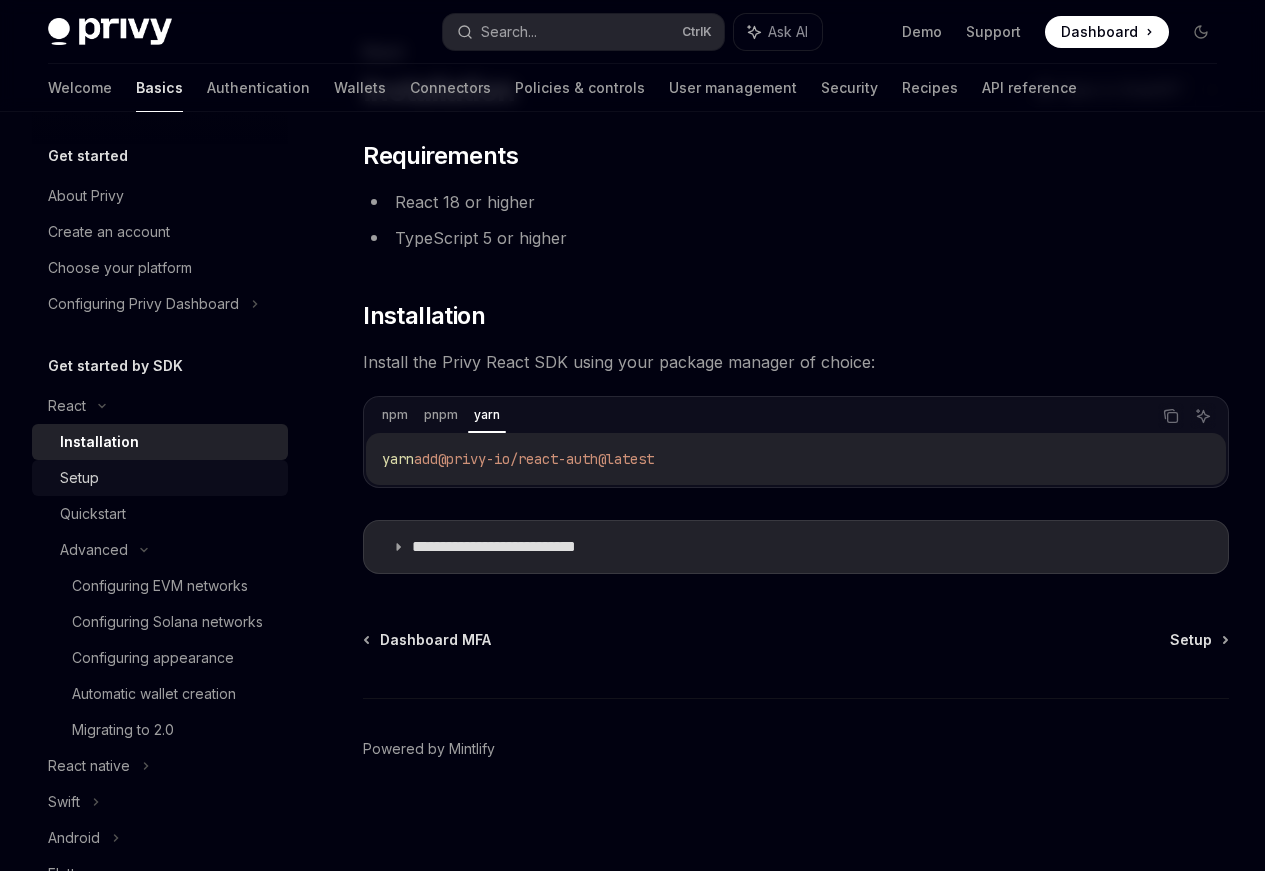 click on "Setup" at bounding box center [168, 478] 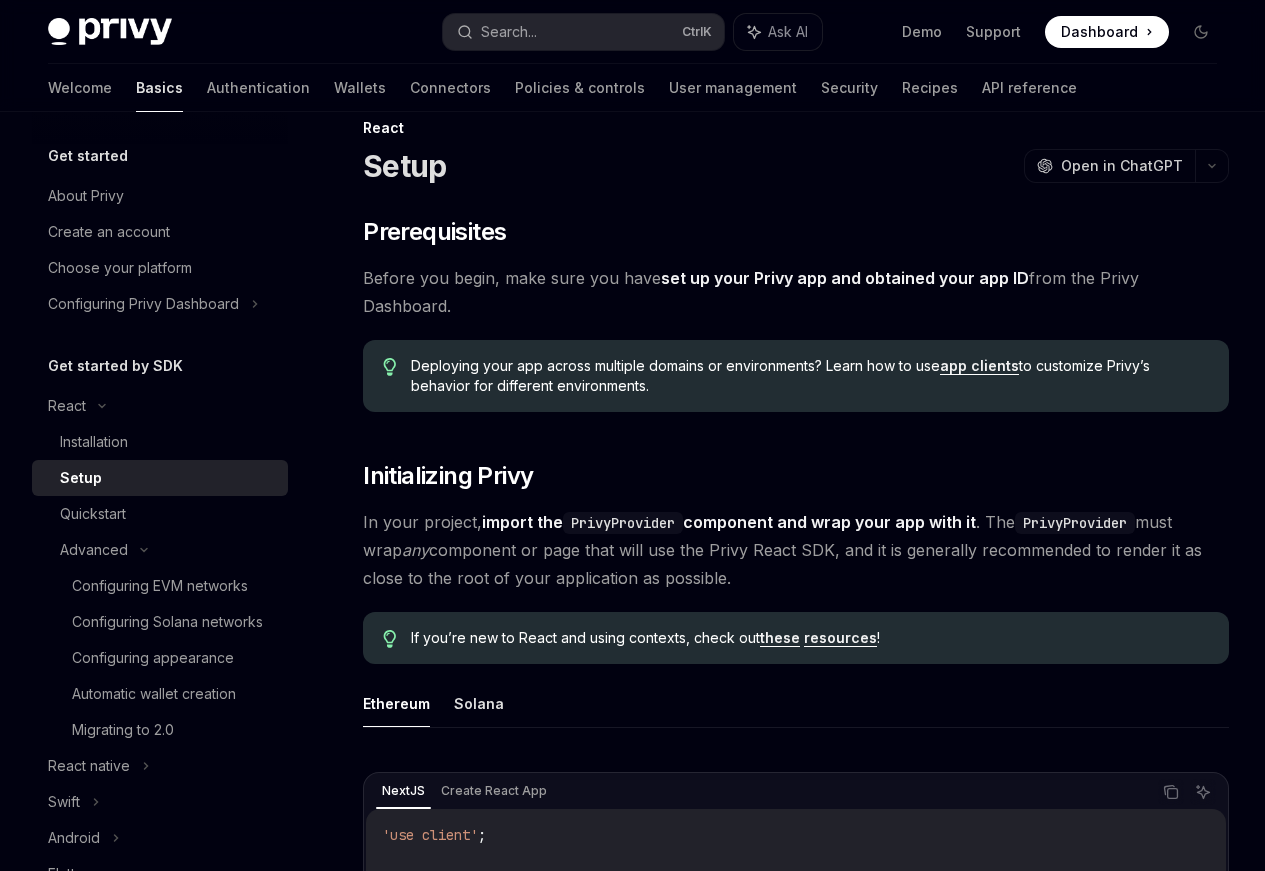 scroll, scrollTop: 0, scrollLeft: 0, axis: both 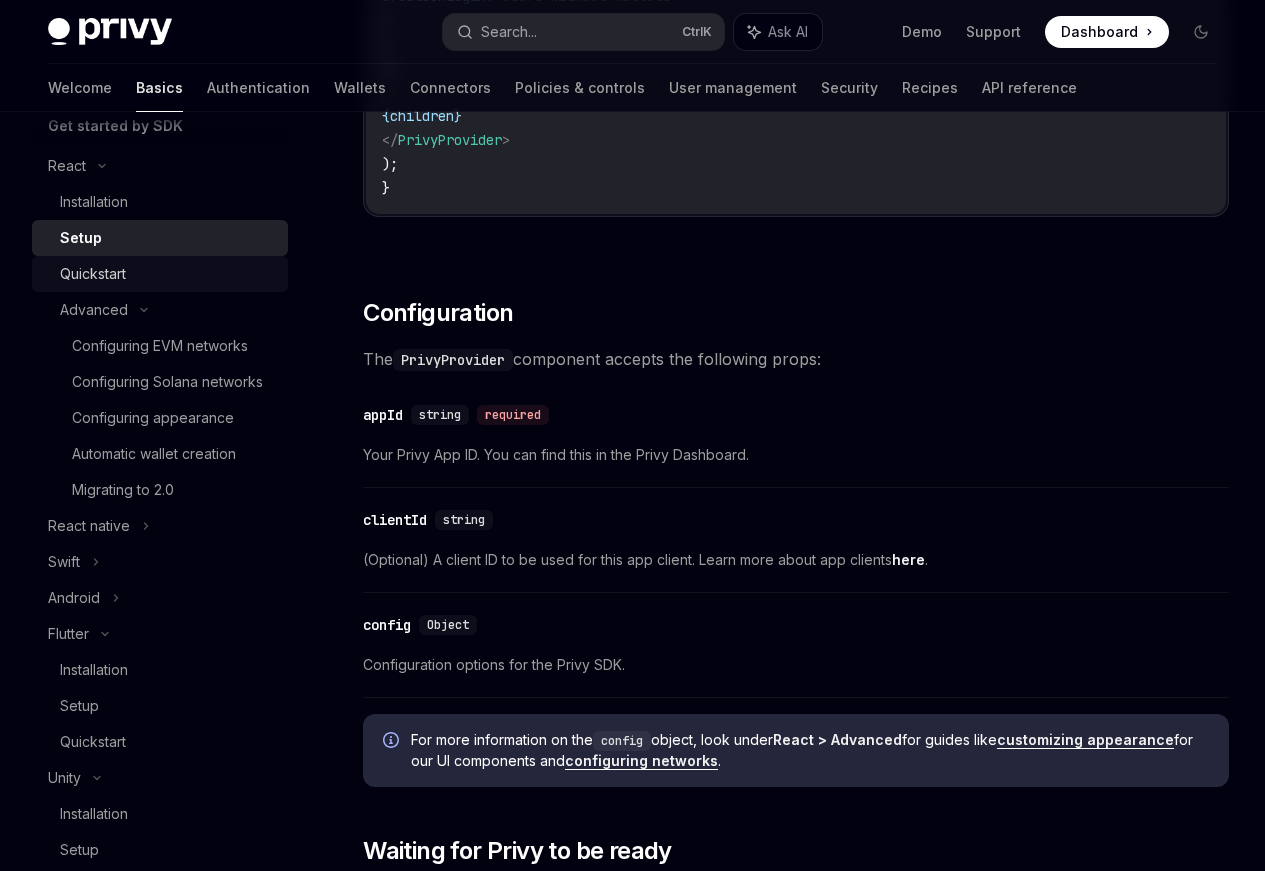 click on "Quickstart" at bounding box center [93, 274] 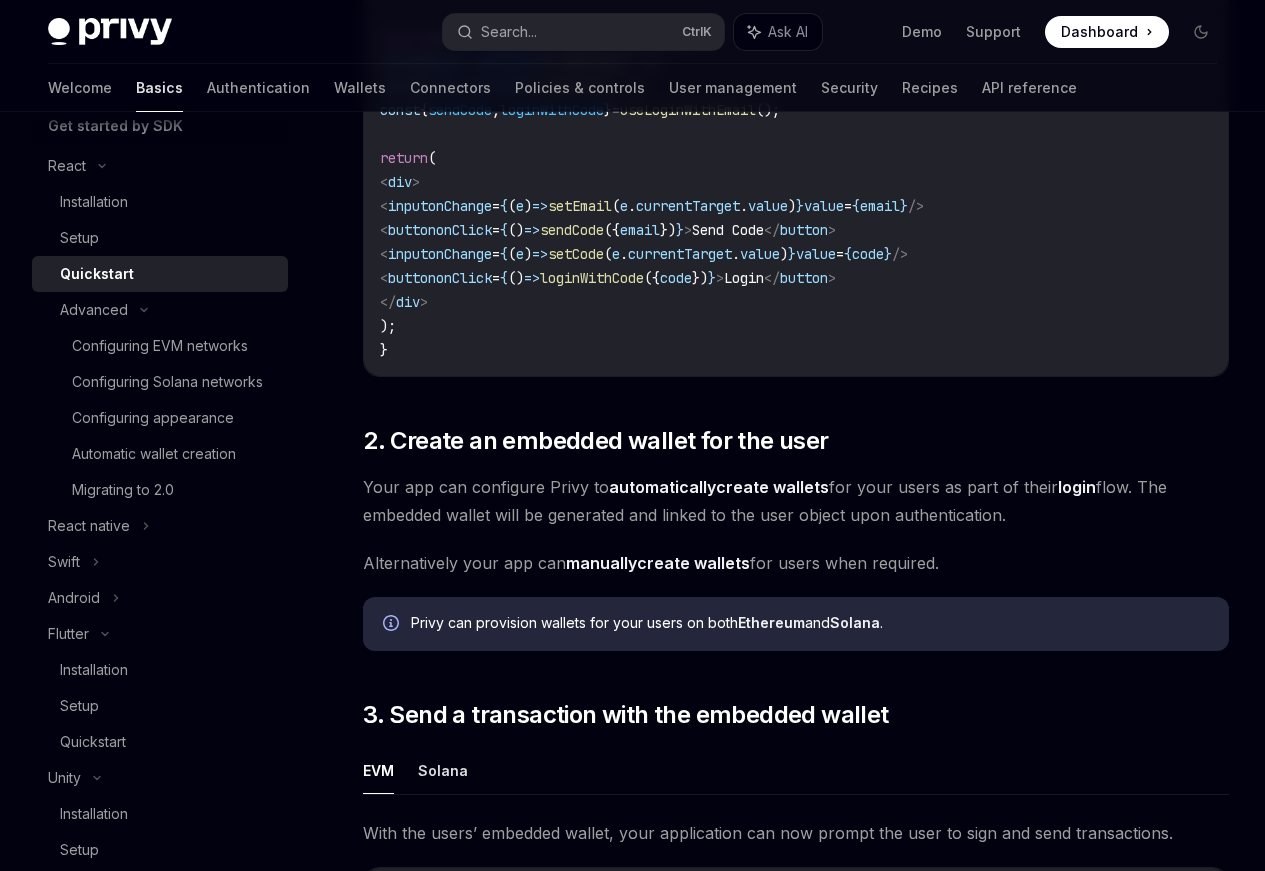 scroll, scrollTop: 840, scrollLeft: 0, axis: vertical 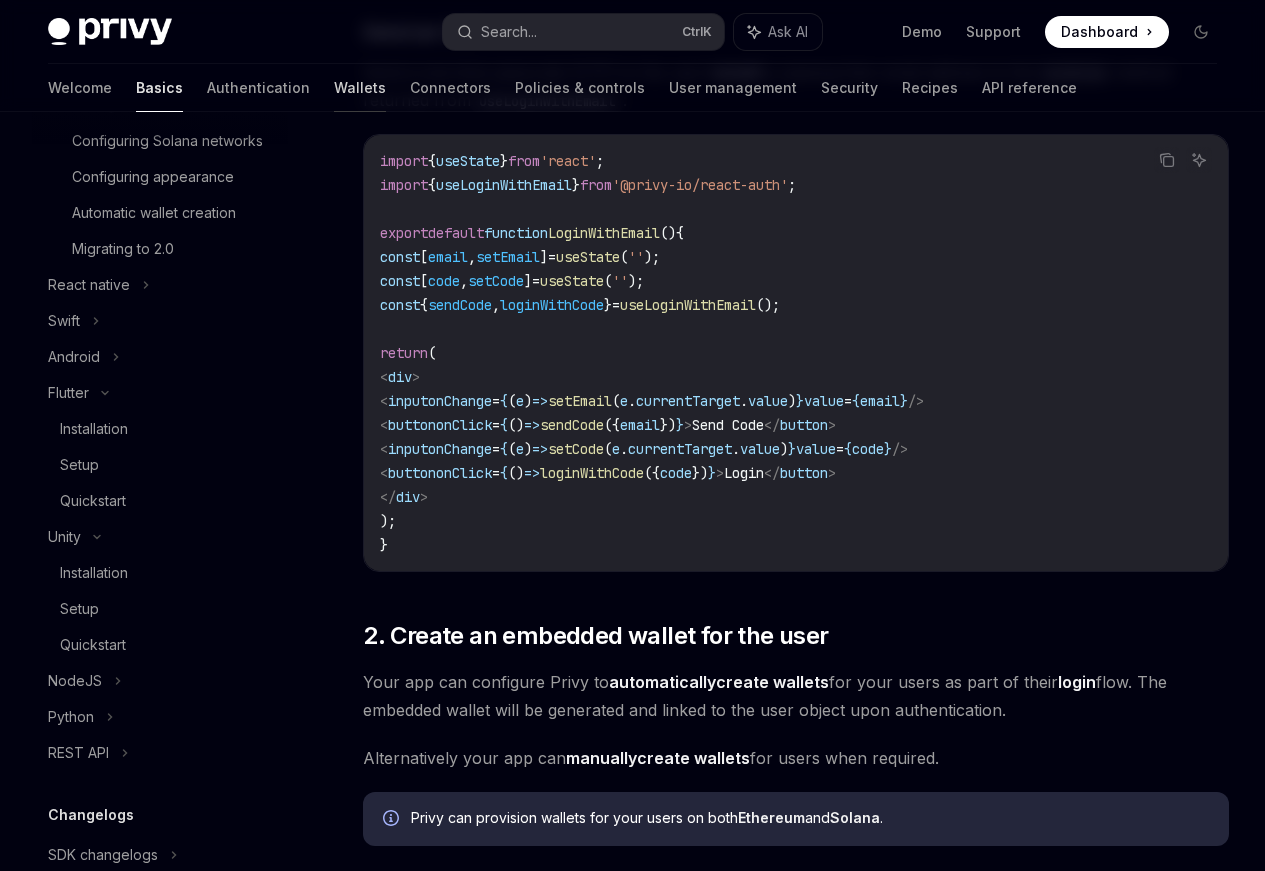 click on "Wallets" at bounding box center [360, 88] 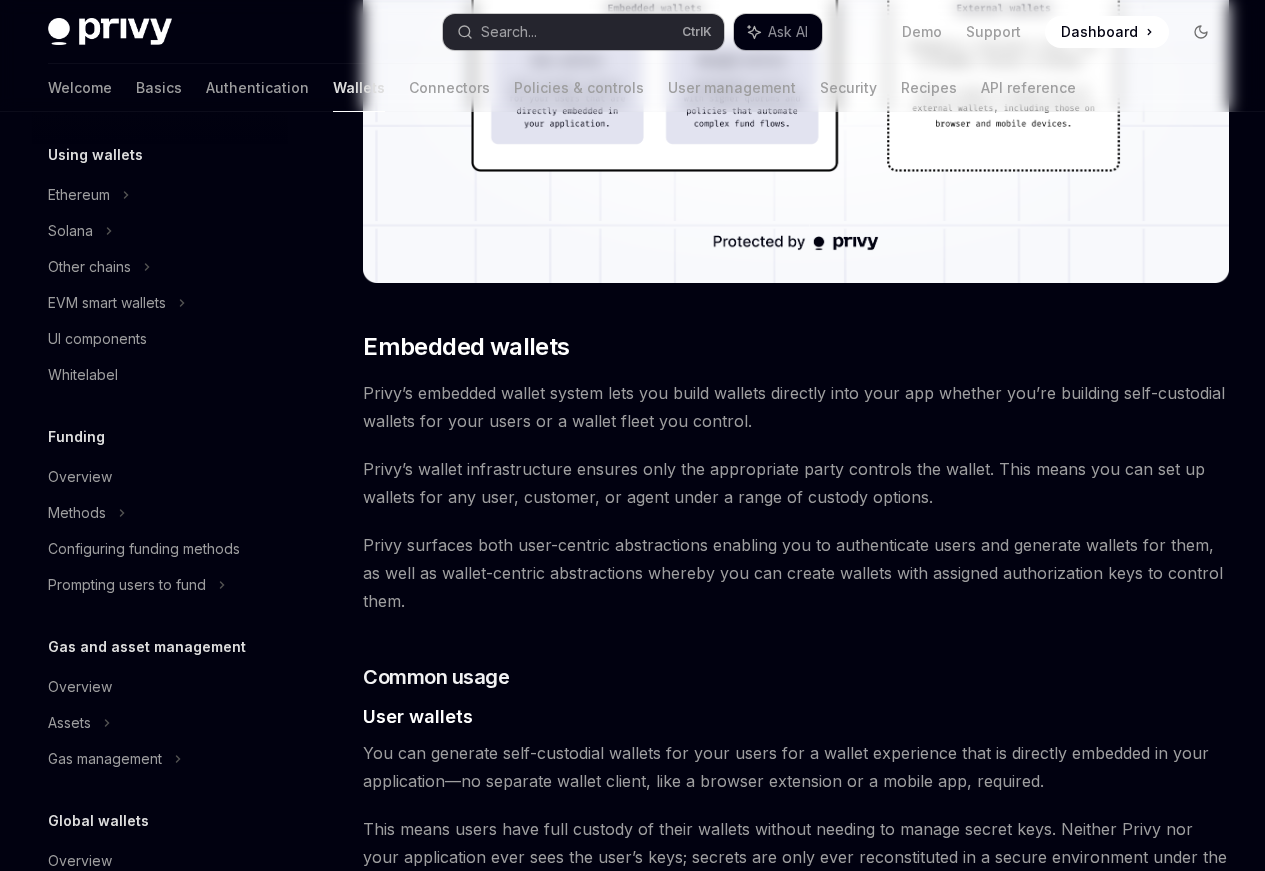 scroll, scrollTop: 0, scrollLeft: 0, axis: both 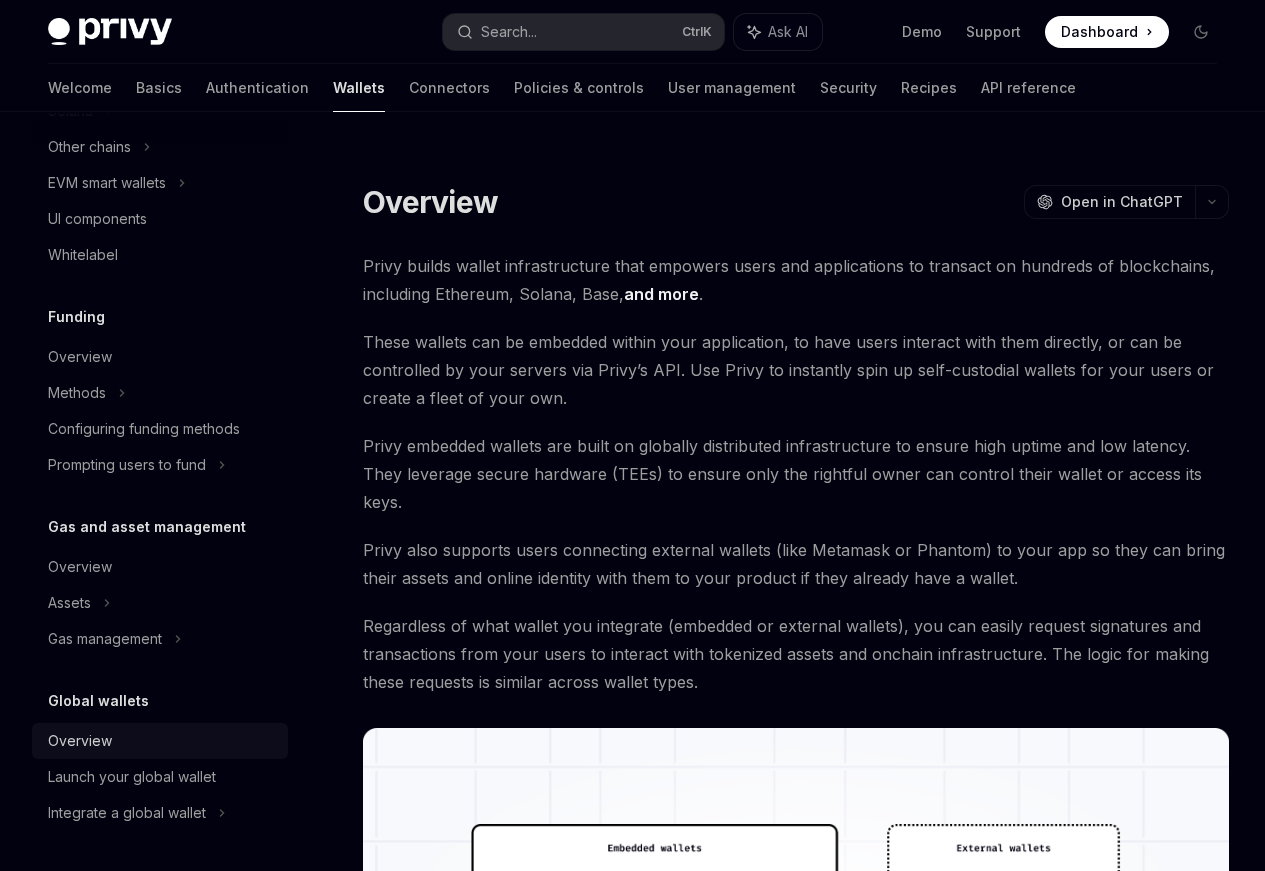 click on "Overview" at bounding box center [80, 741] 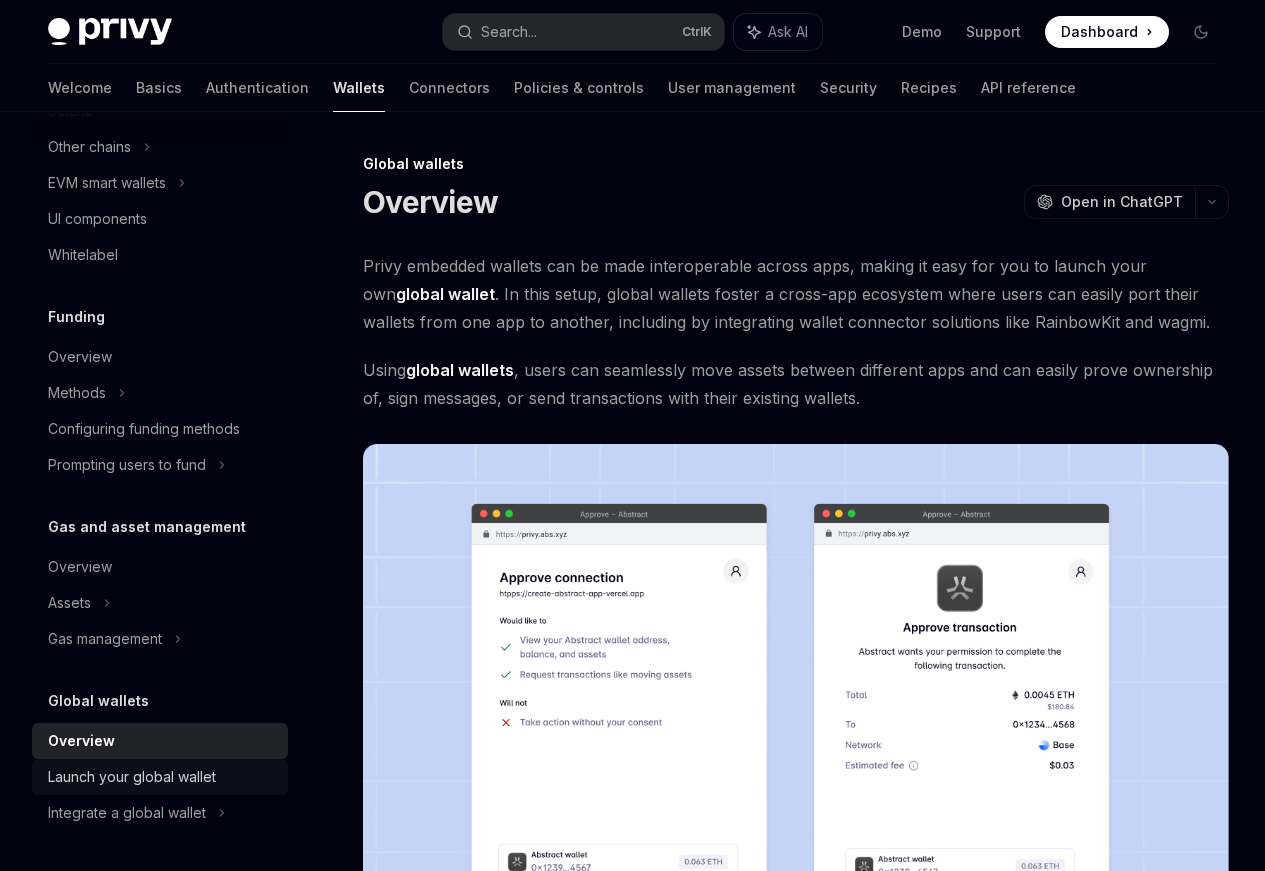 click on "Launch your global wallet" at bounding box center (132, 777) 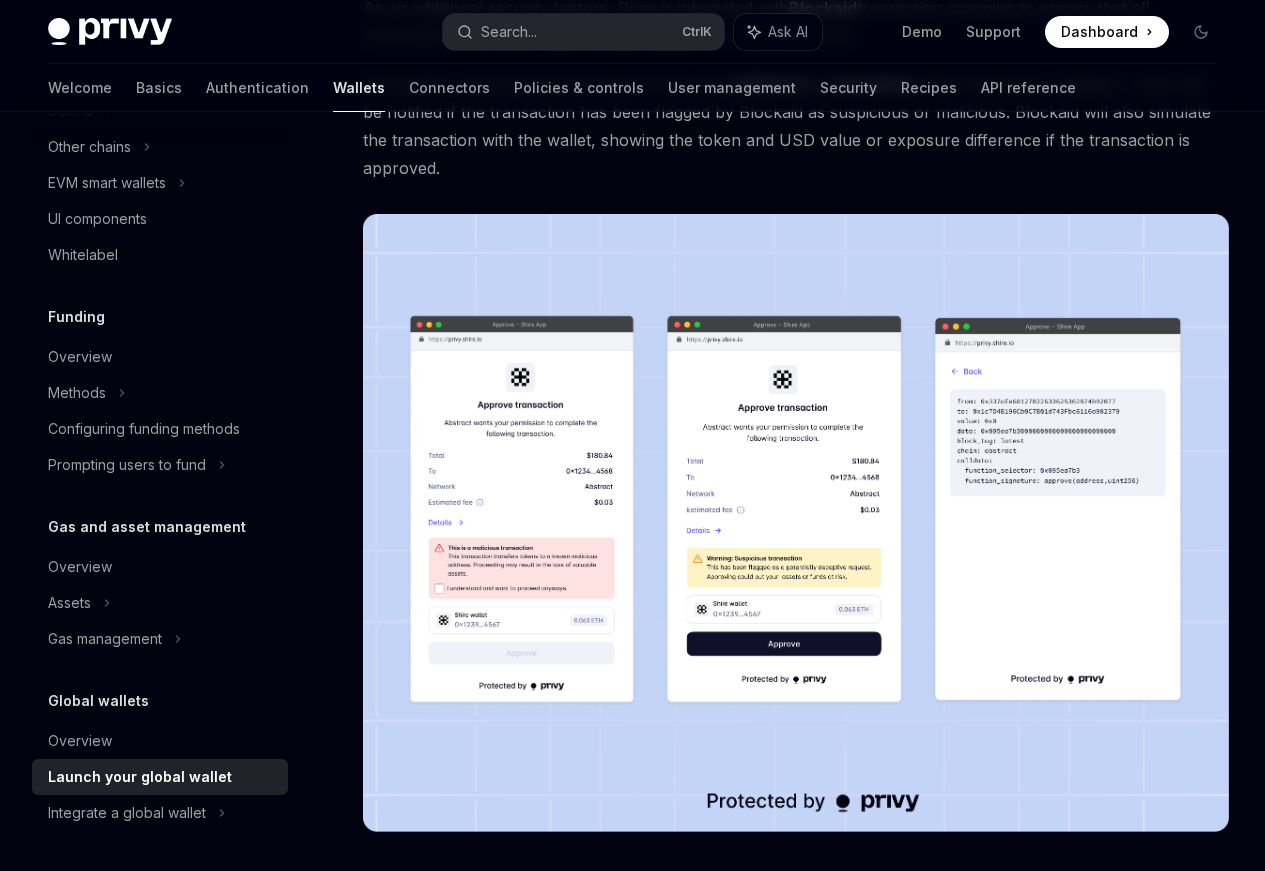 scroll, scrollTop: 1080, scrollLeft: 0, axis: vertical 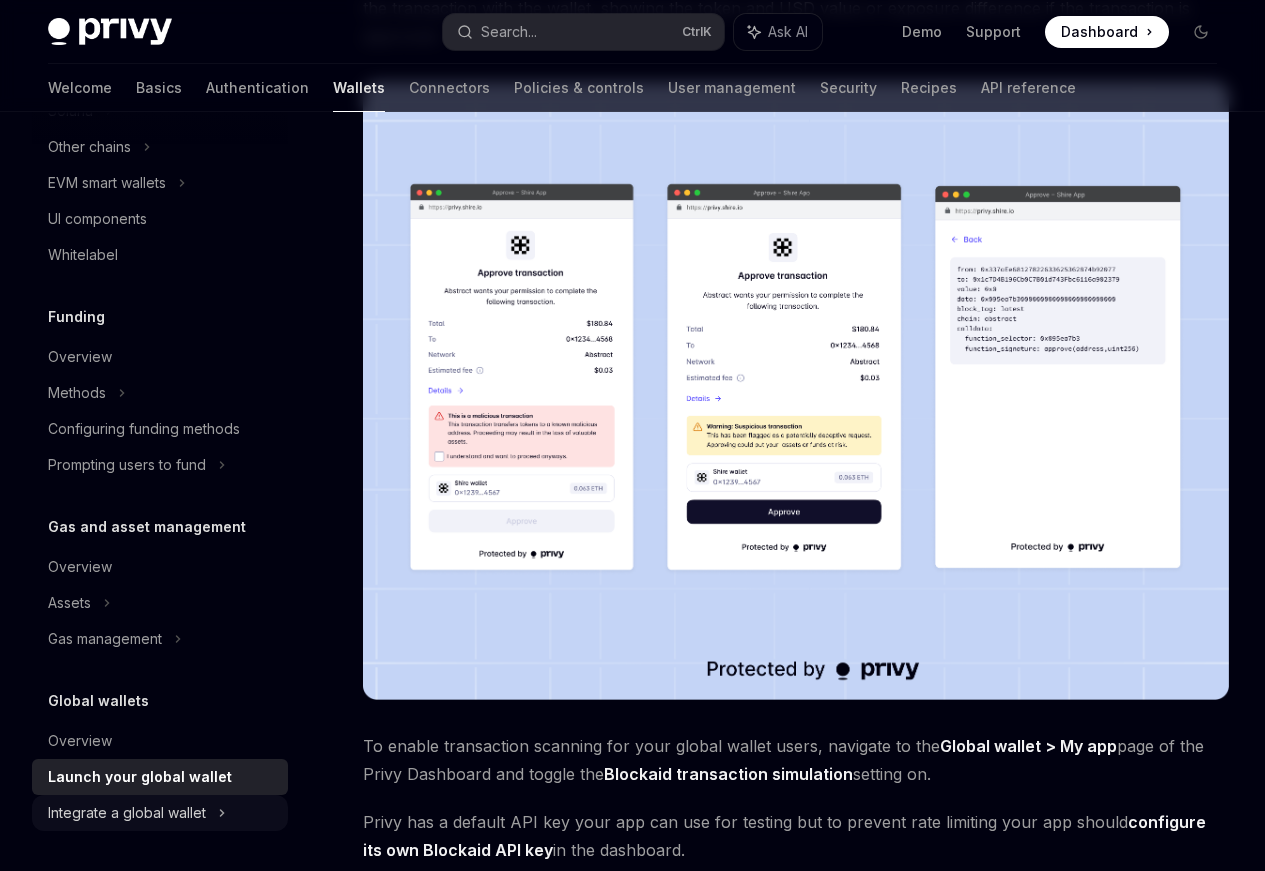 click on "Integrate a global wallet" at bounding box center (89, 147) 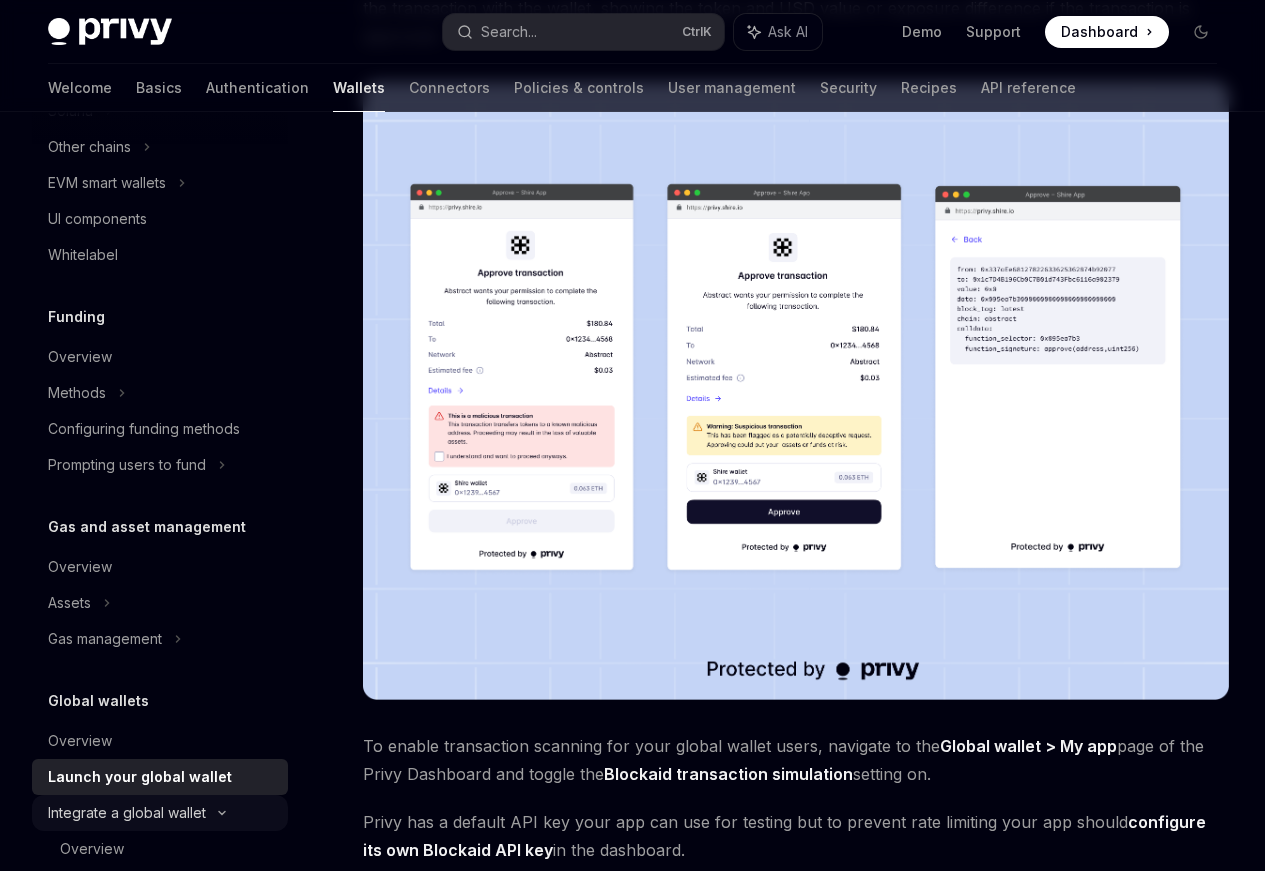 scroll, scrollTop: 0, scrollLeft: 0, axis: both 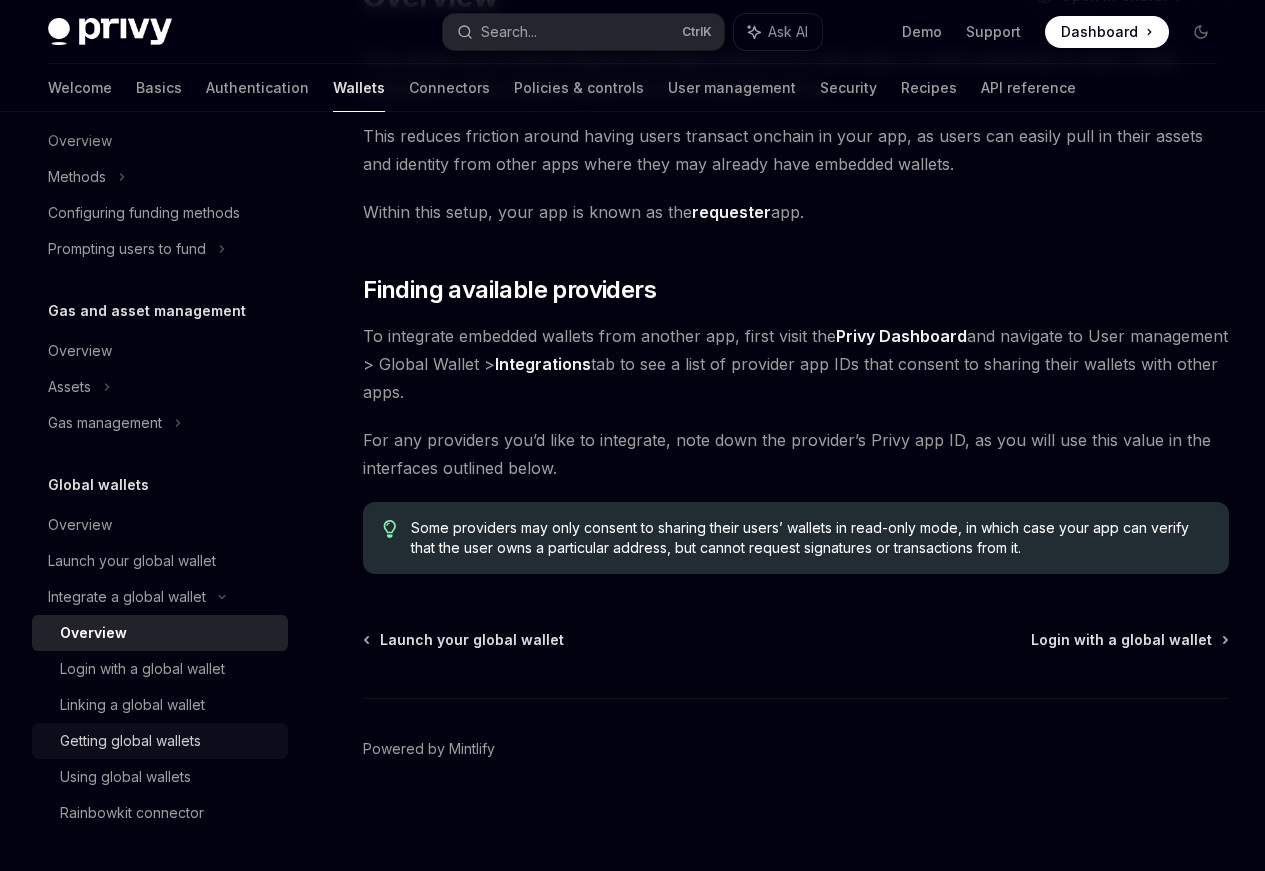 click on "Getting global wallets" at bounding box center [130, 741] 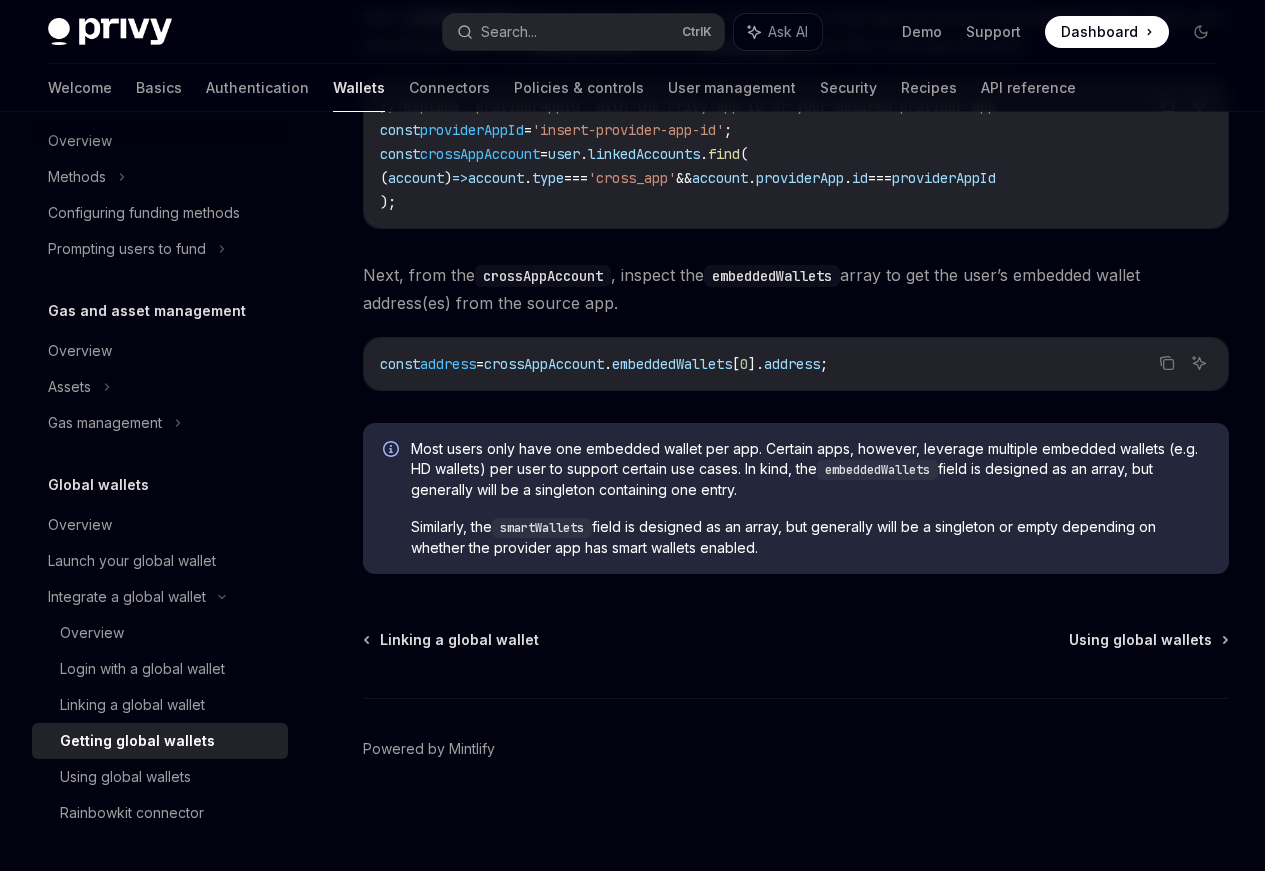 scroll, scrollTop: 1663, scrollLeft: 0, axis: vertical 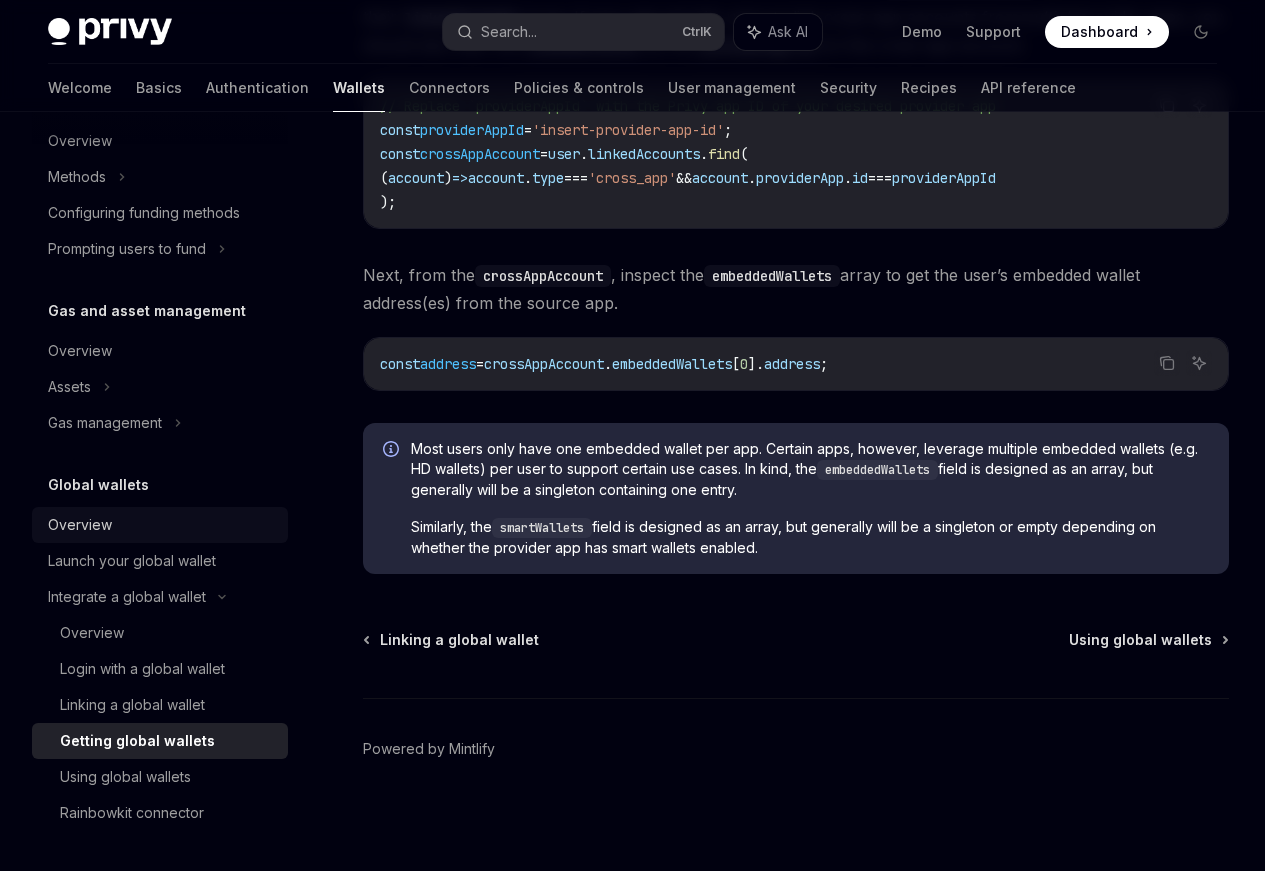 click on "Overview" at bounding box center [80, 525] 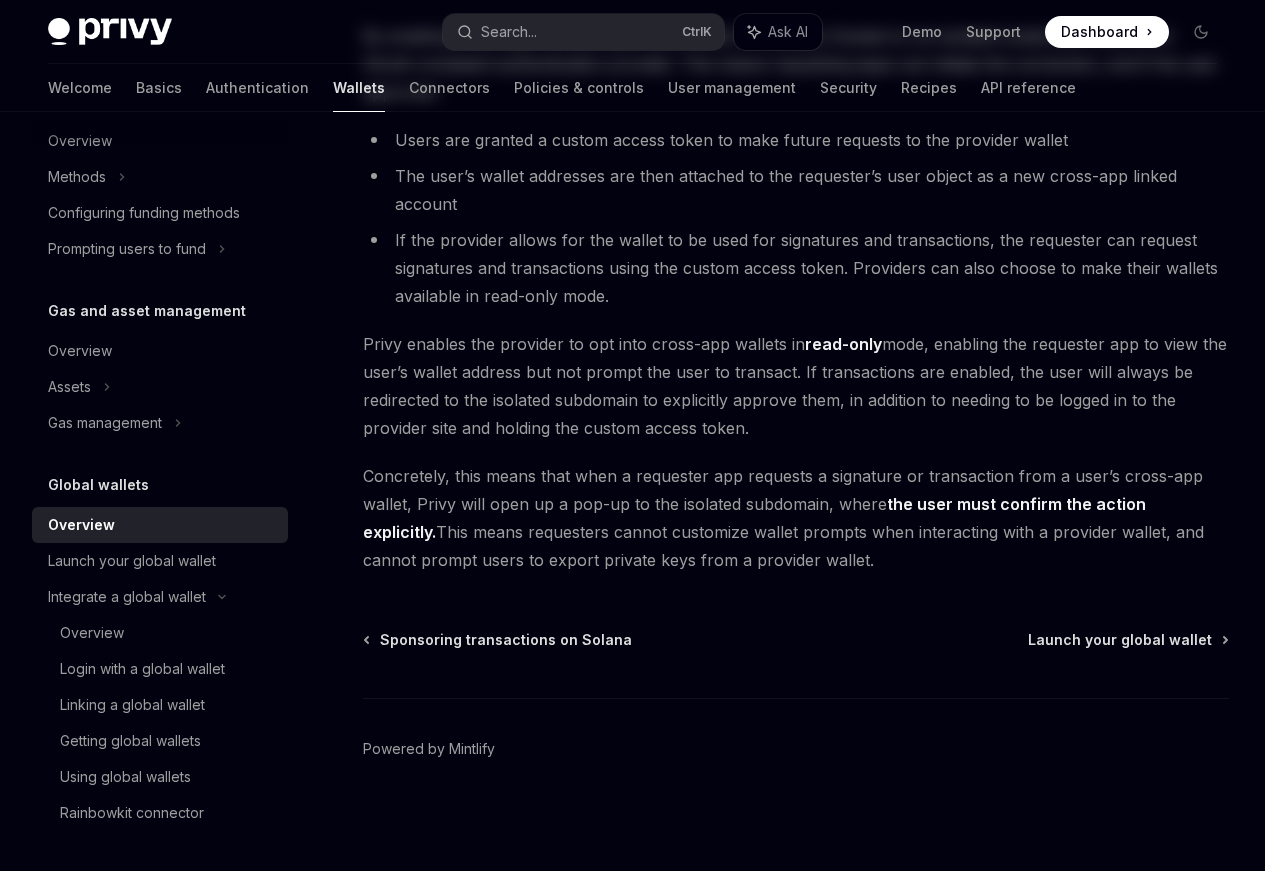 scroll, scrollTop: 0, scrollLeft: 0, axis: both 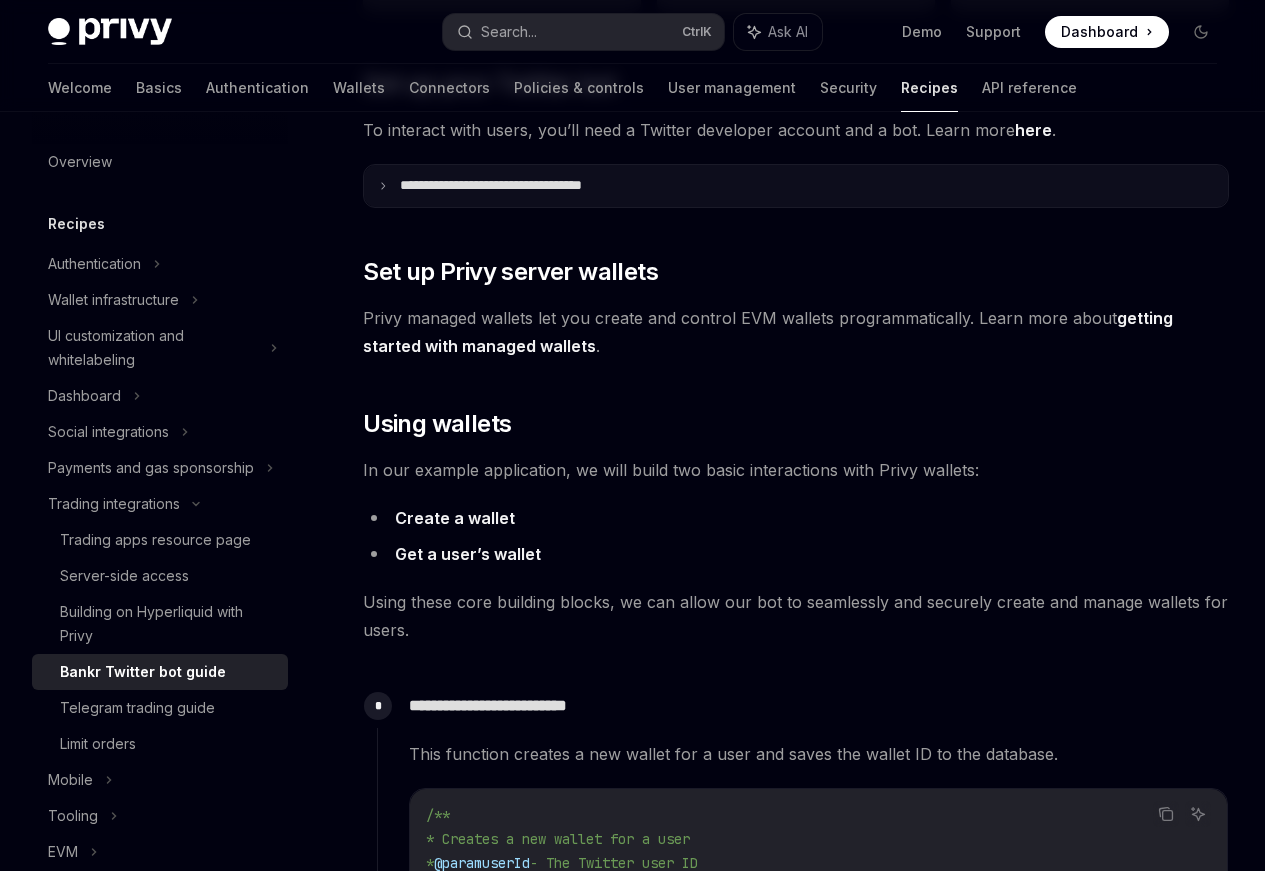 click on "**********" at bounding box center [796, 186] 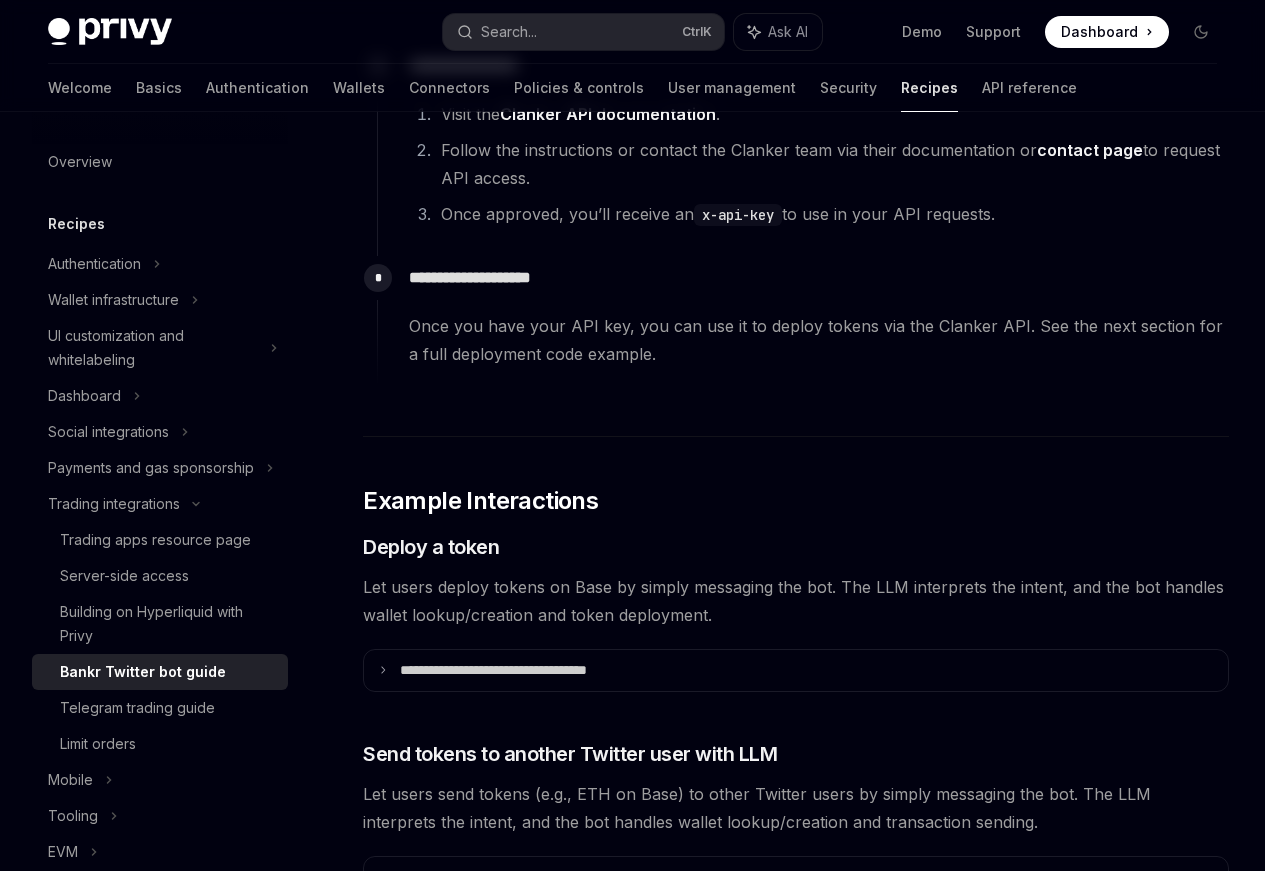 scroll, scrollTop: 5880, scrollLeft: 0, axis: vertical 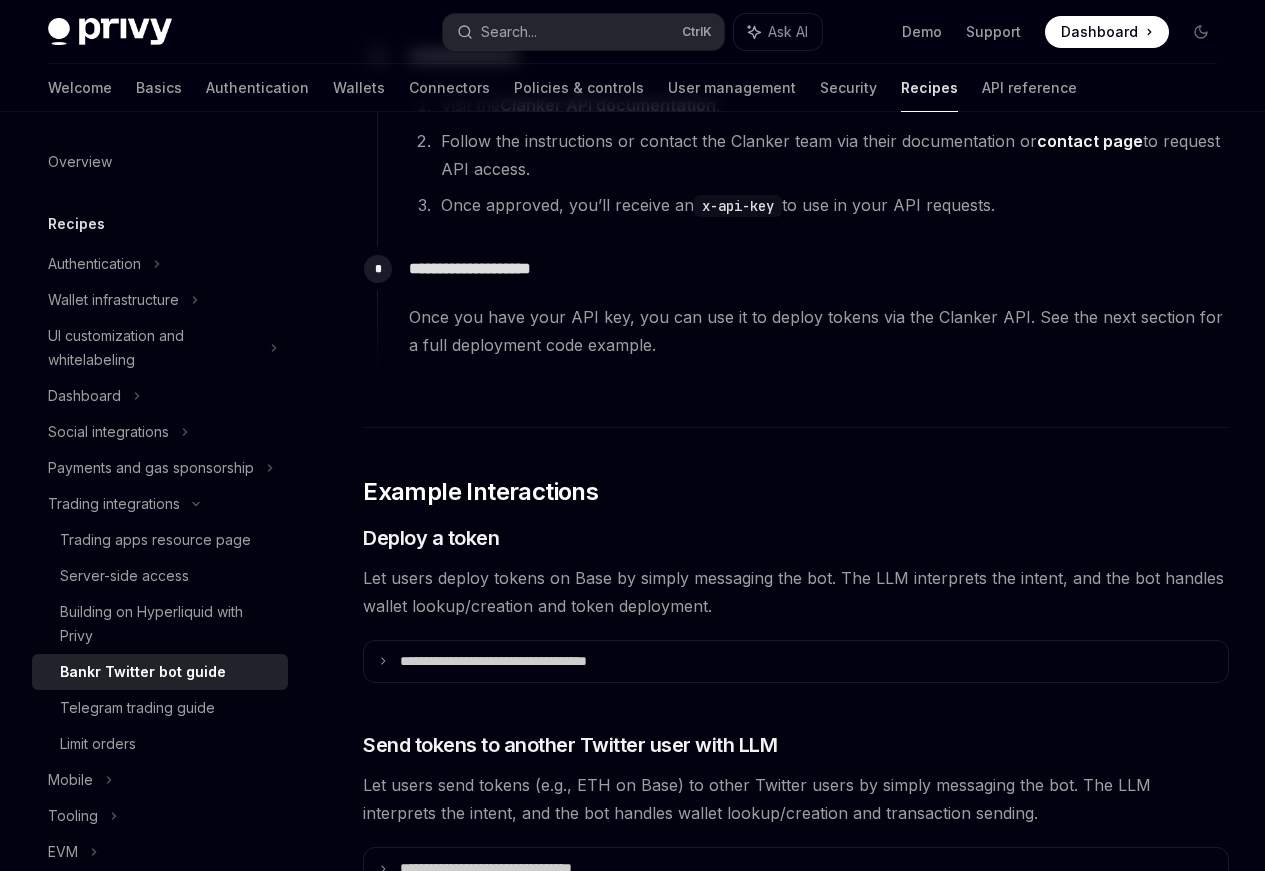 click 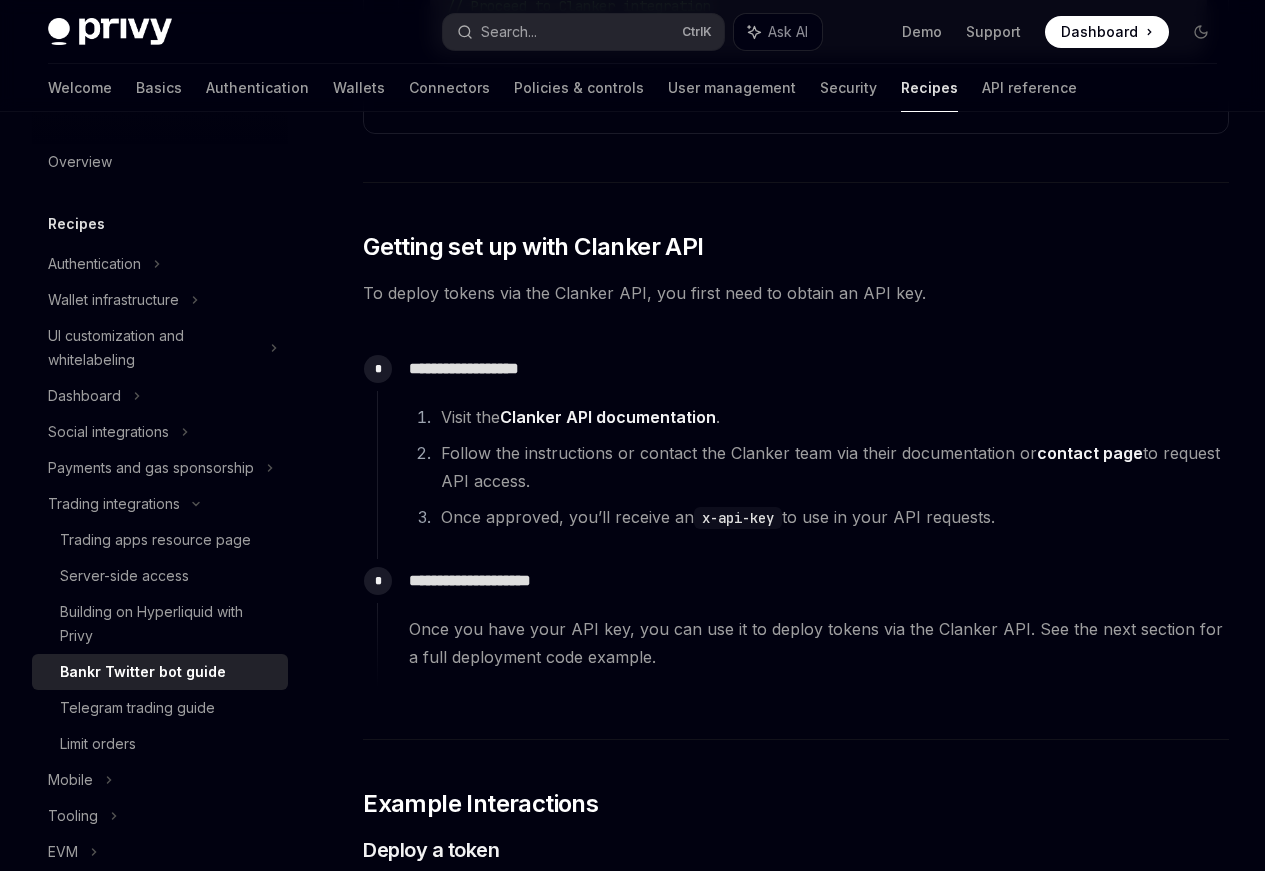 scroll, scrollTop: 6600, scrollLeft: 0, axis: vertical 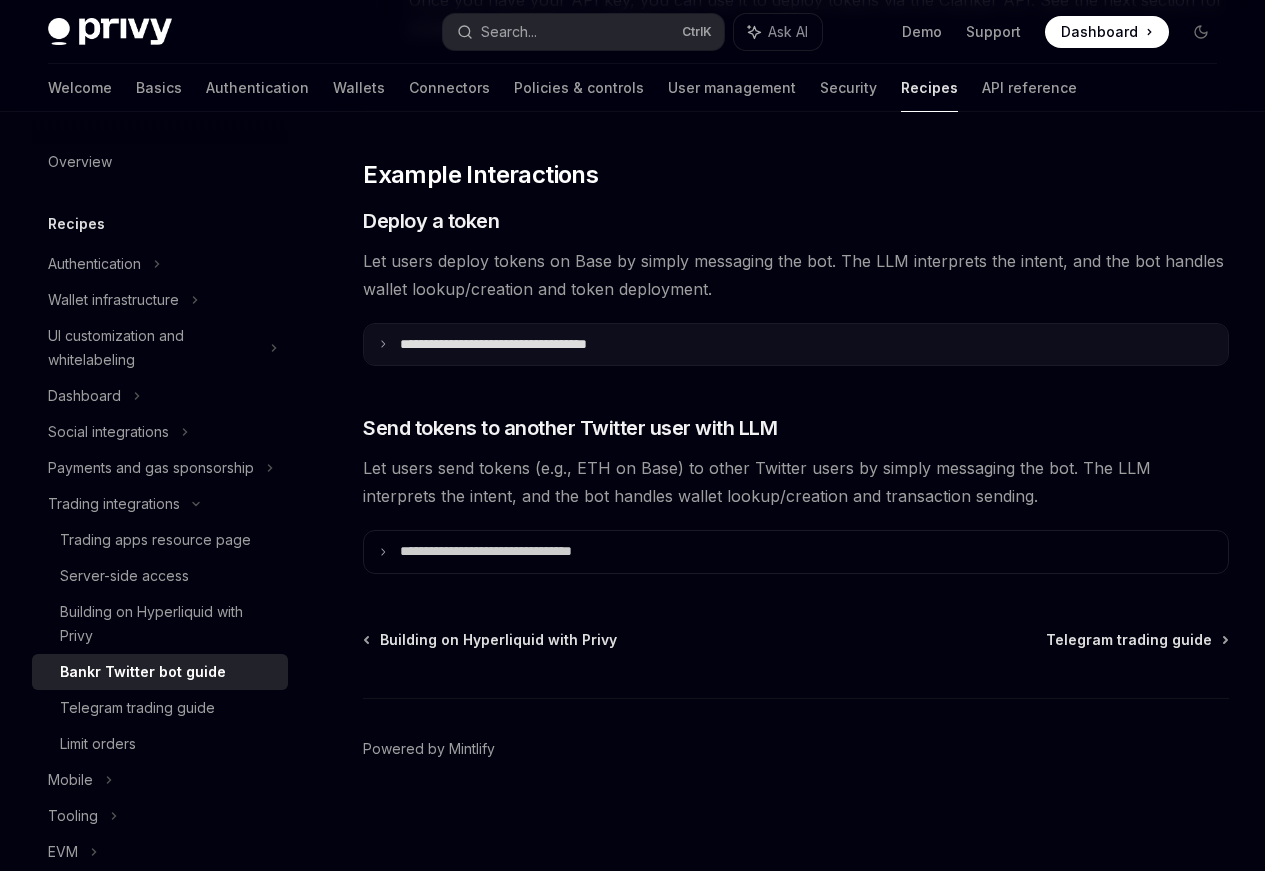 click 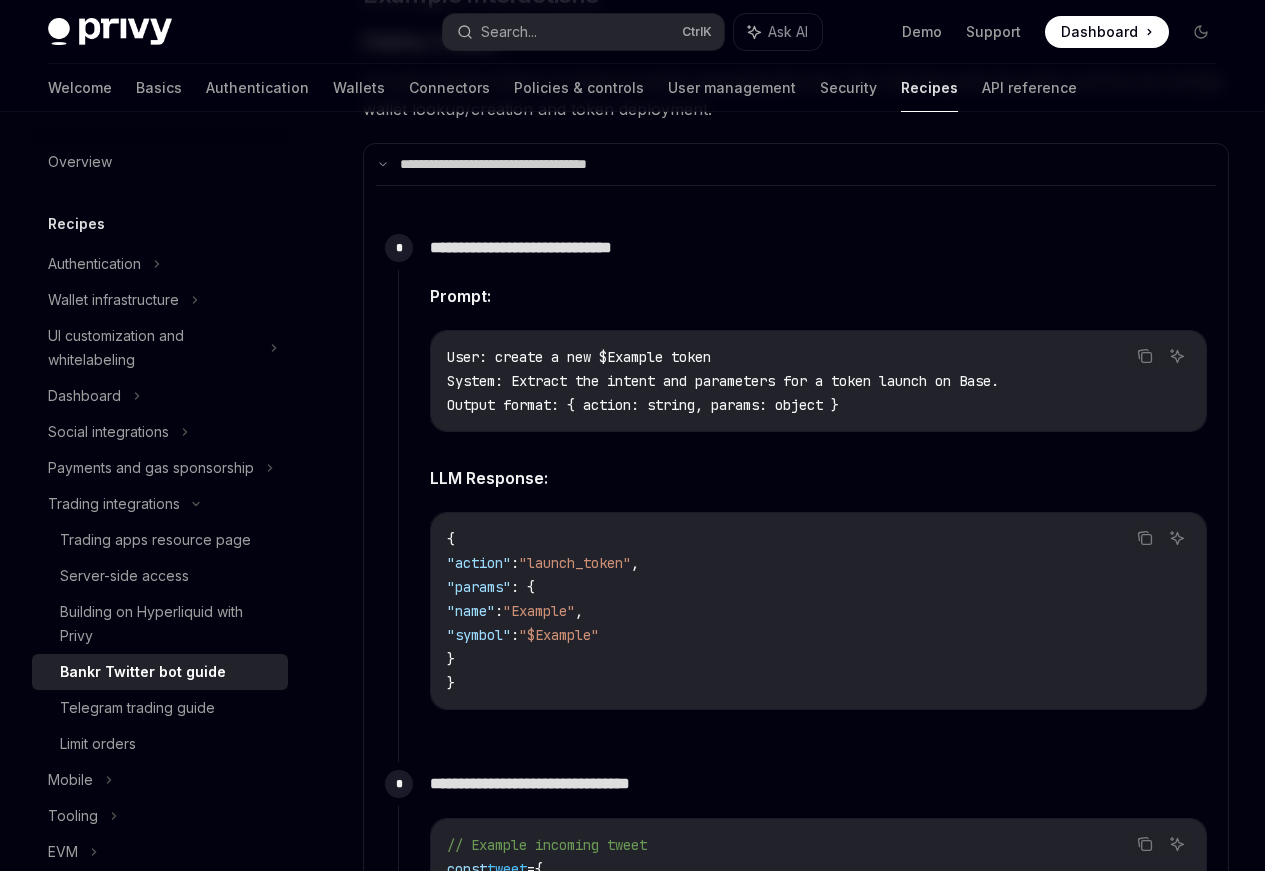 scroll, scrollTop: 7680, scrollLeft: 0, axis: vertical 